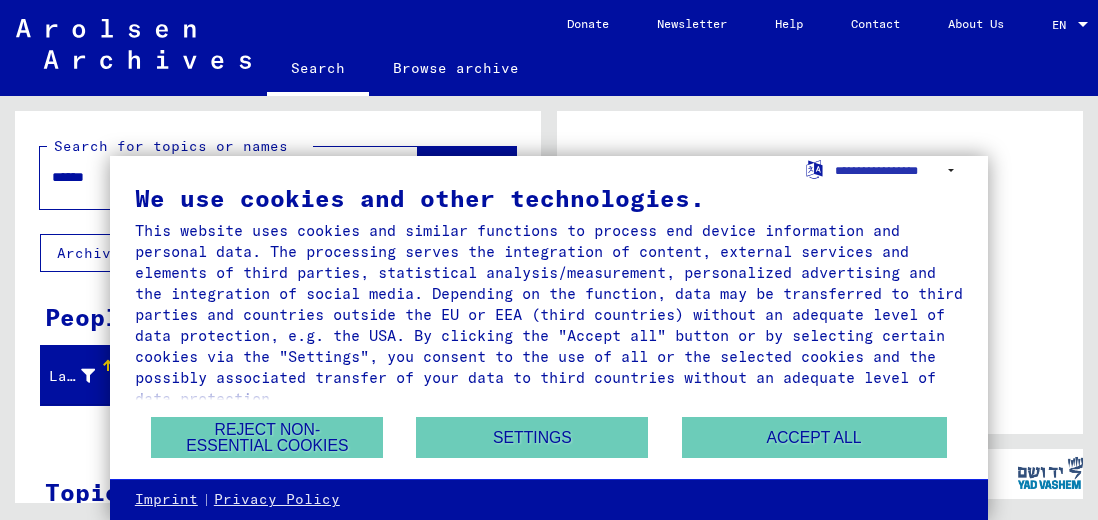 scroll, scrollTop: 0, scrollLeft: 0, axis: both 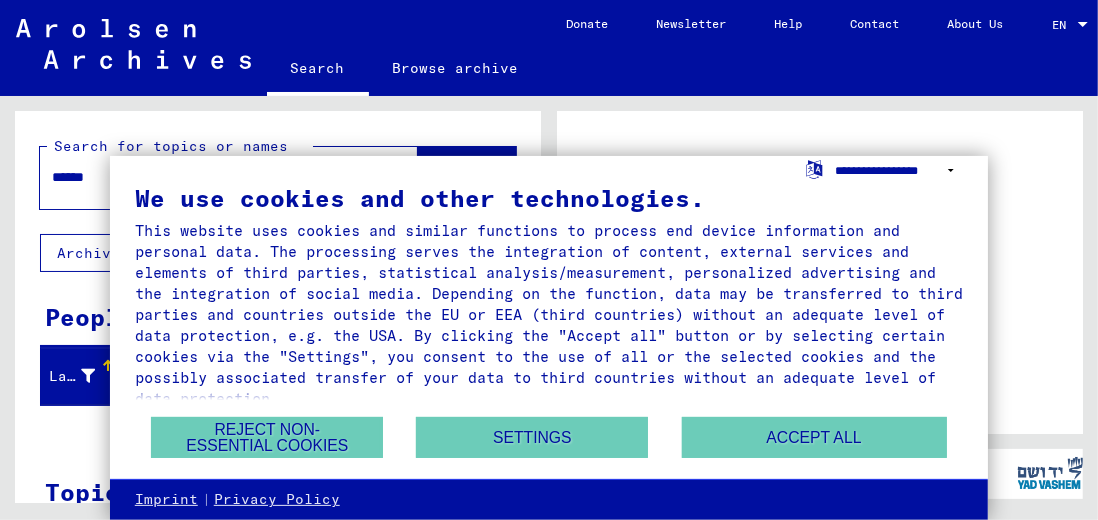 click on "**********" at bounding box center [899, 170] 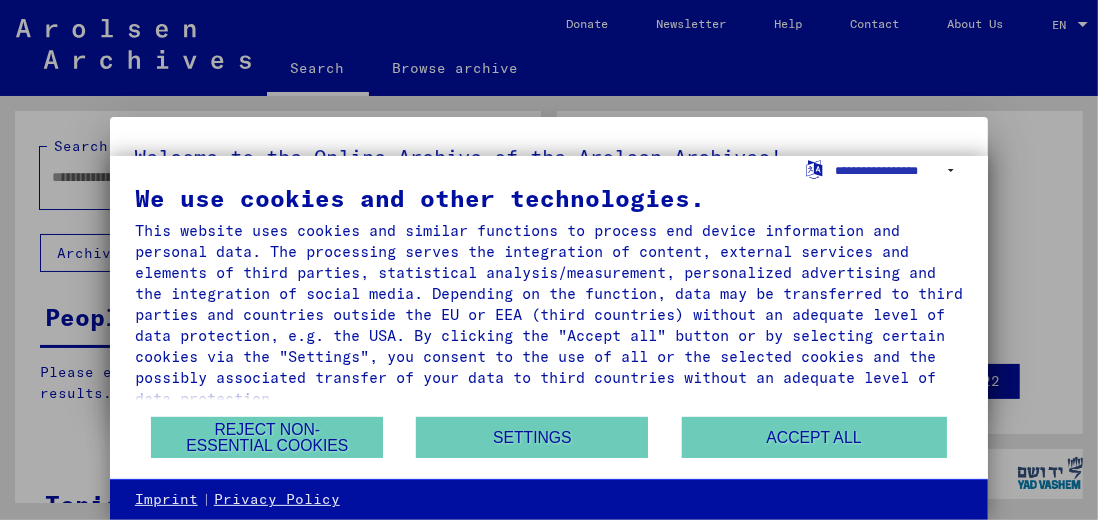 type on "******" 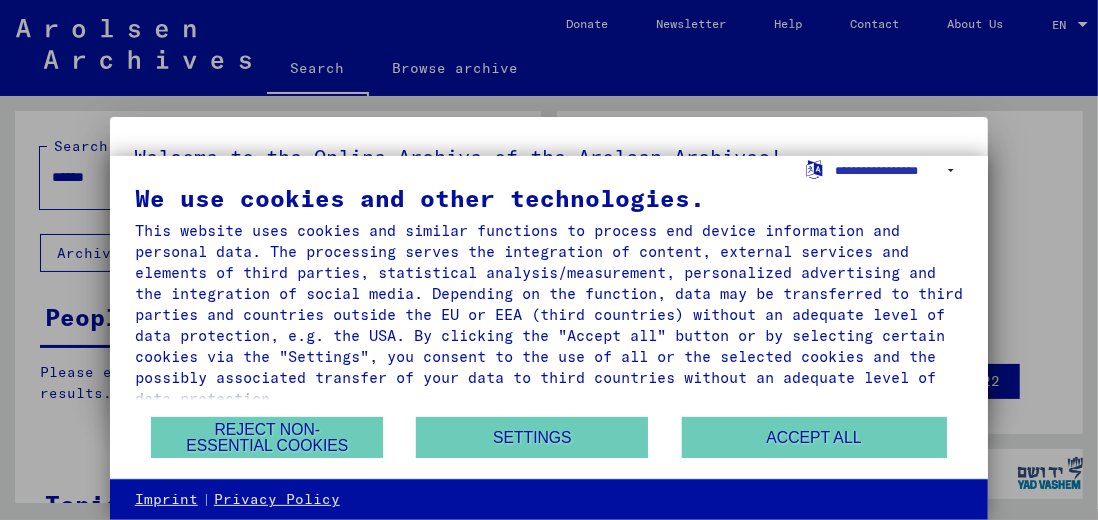 click at bounding box center (549, 260) 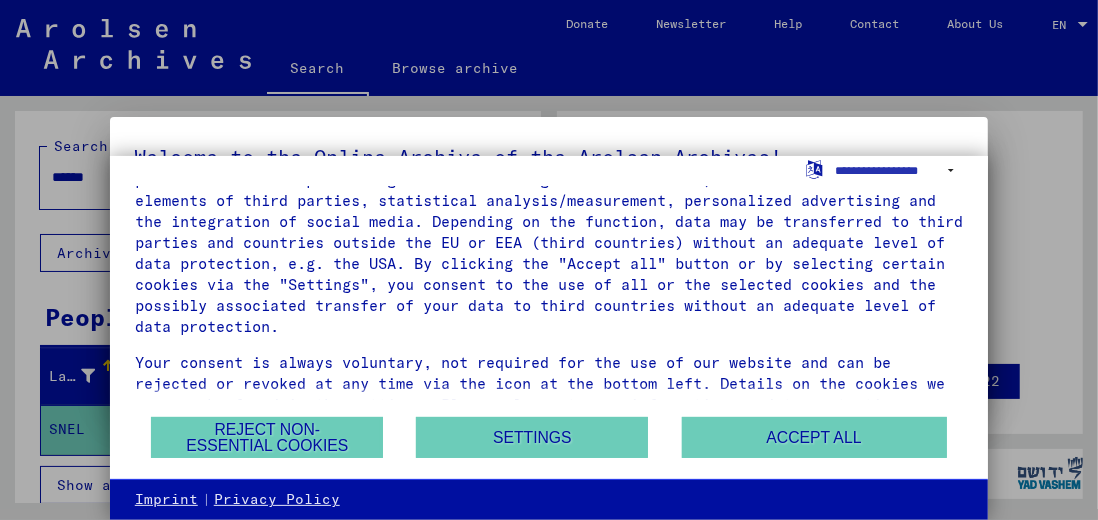 scroll, scrollTop: 101, scrollLeft: 0, axis: vertical 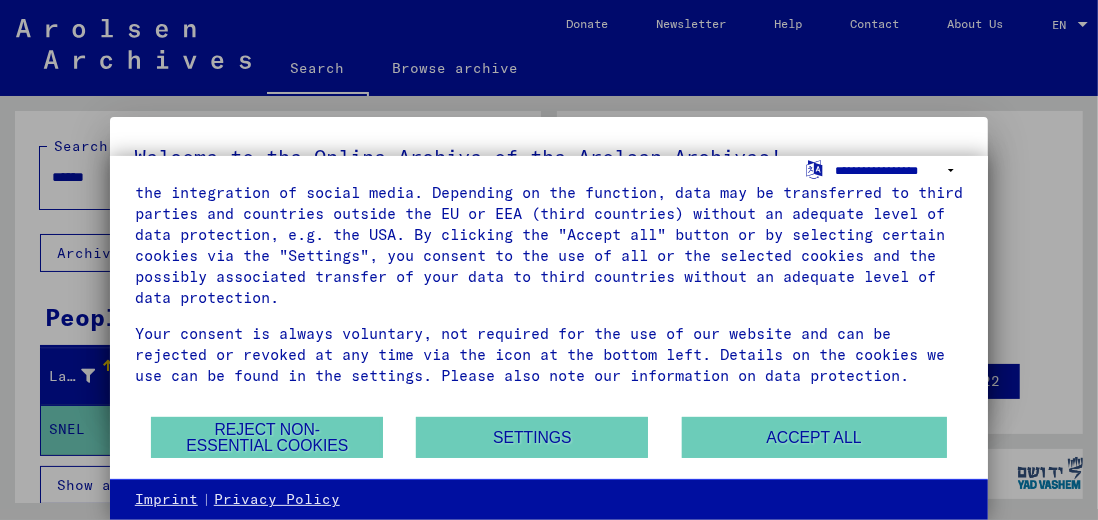 click on "**********" at bounding box center (899, 170) 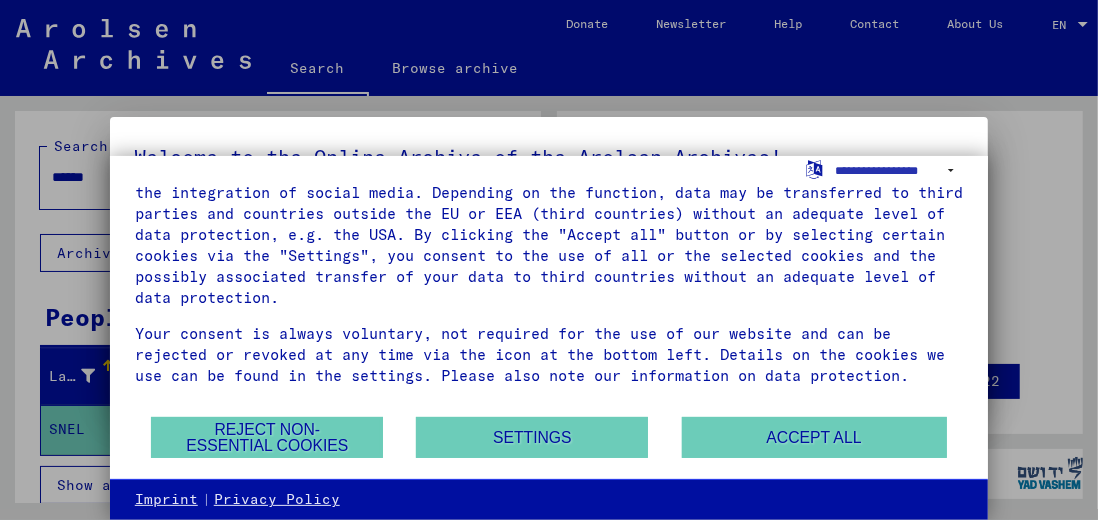 click at bounding box center [549, 260] 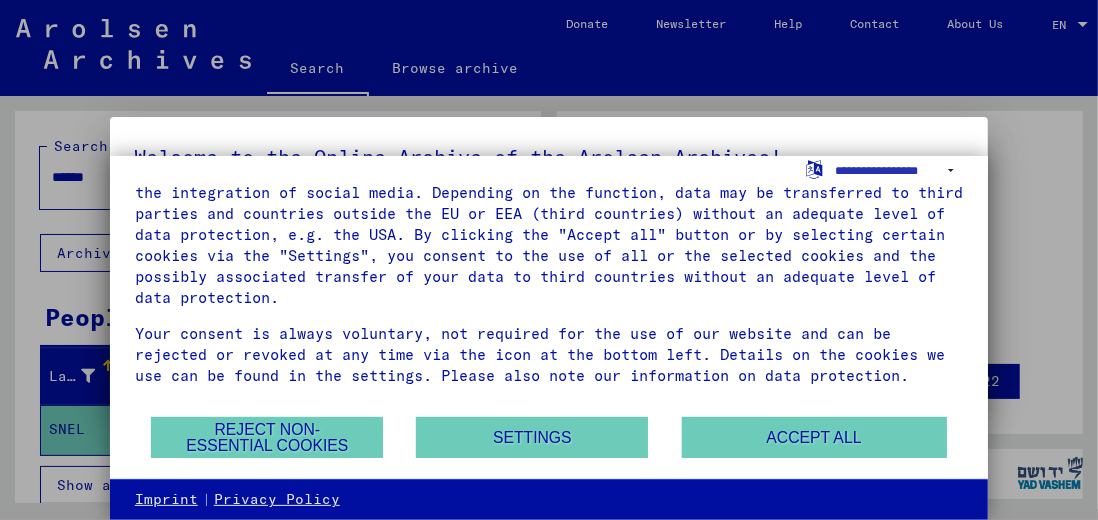 click at bounding box center [549, 260] 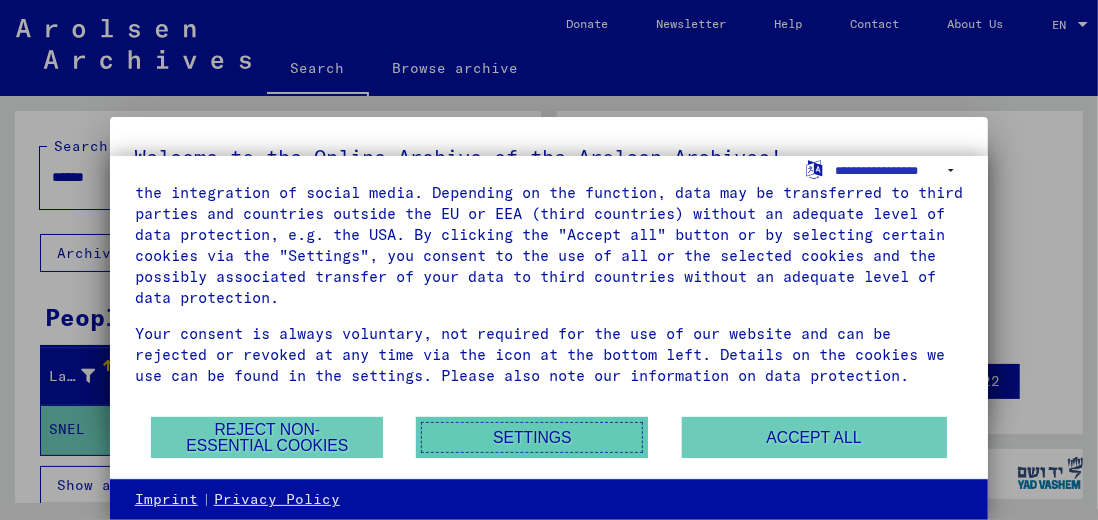 click on "Settings" at bounding box center [532, 437] 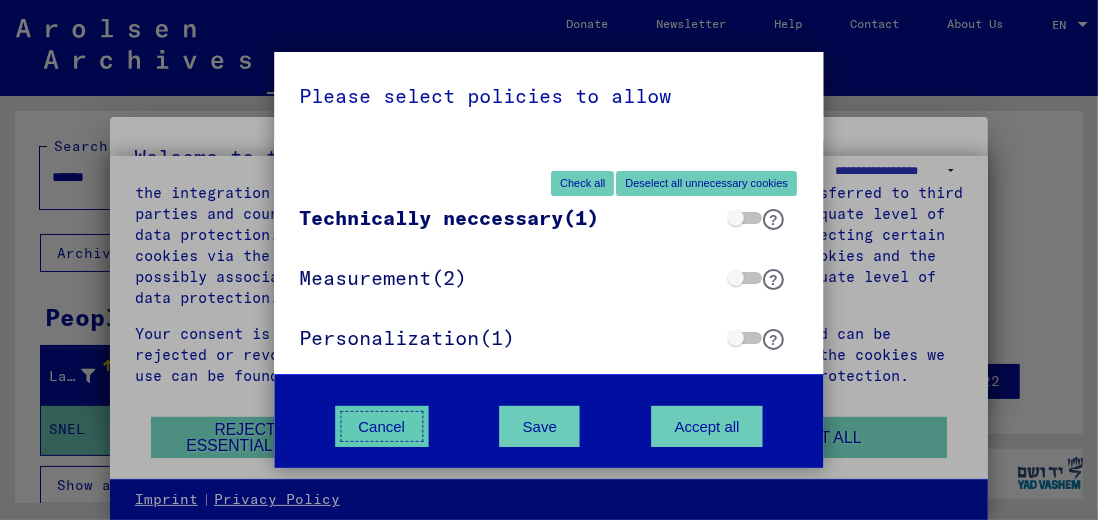 click on "Cancel" at bounding box center (381, 426) 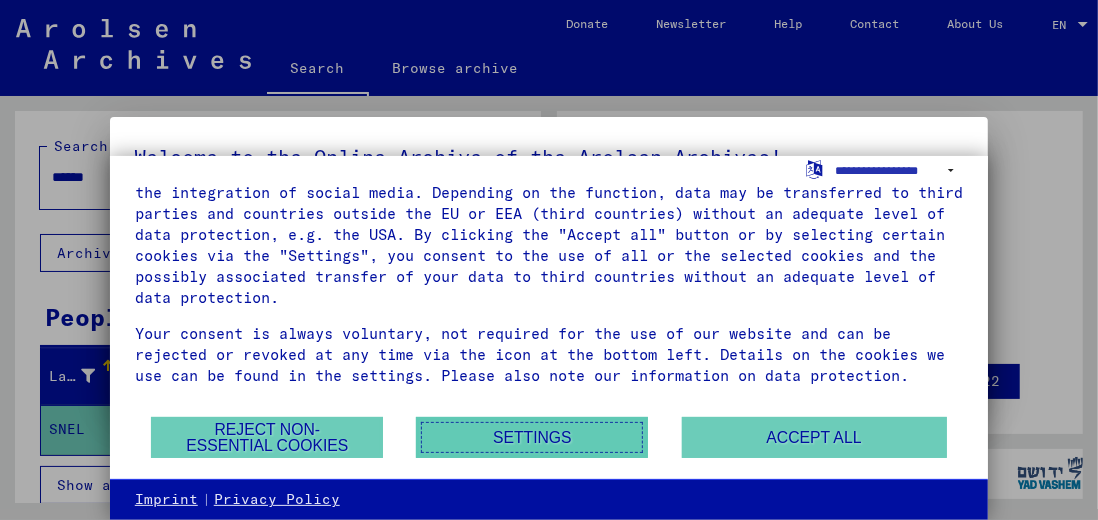 click on "Settings" at bounding box center (532, 437) 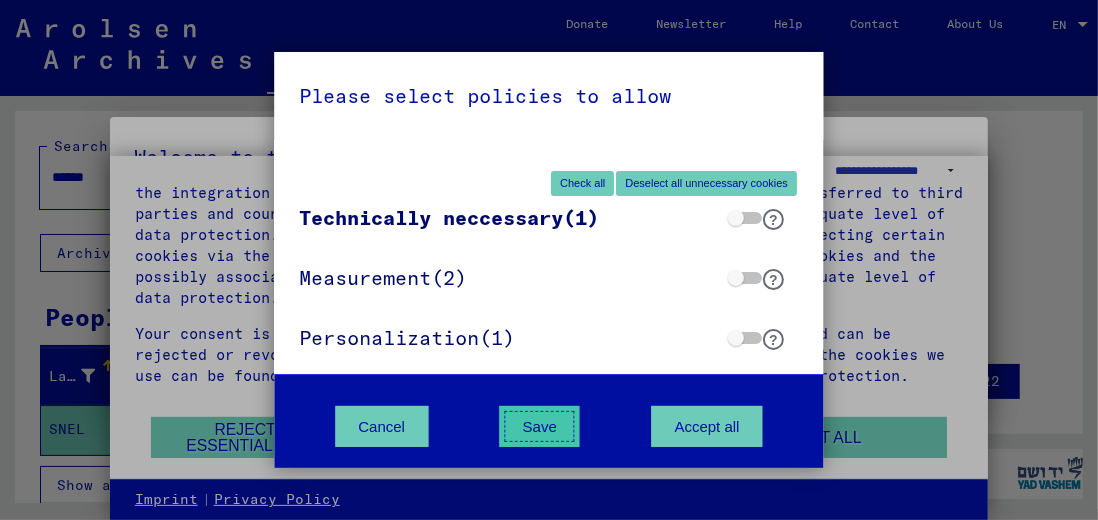 click on "Save" at bounding box center (540, 426) 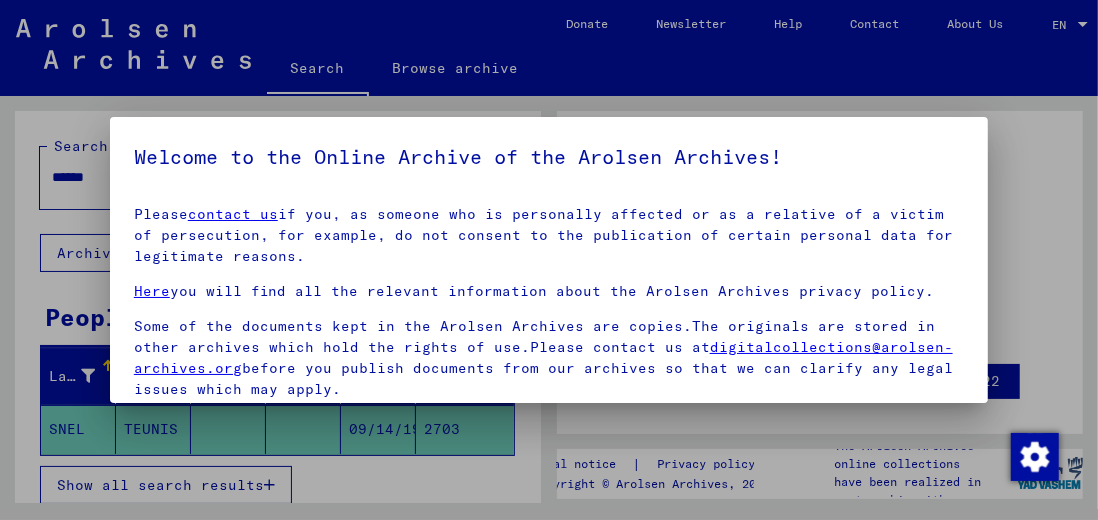 scroll, scrollTop: 237, scrollLeft: 0, axis: vertical 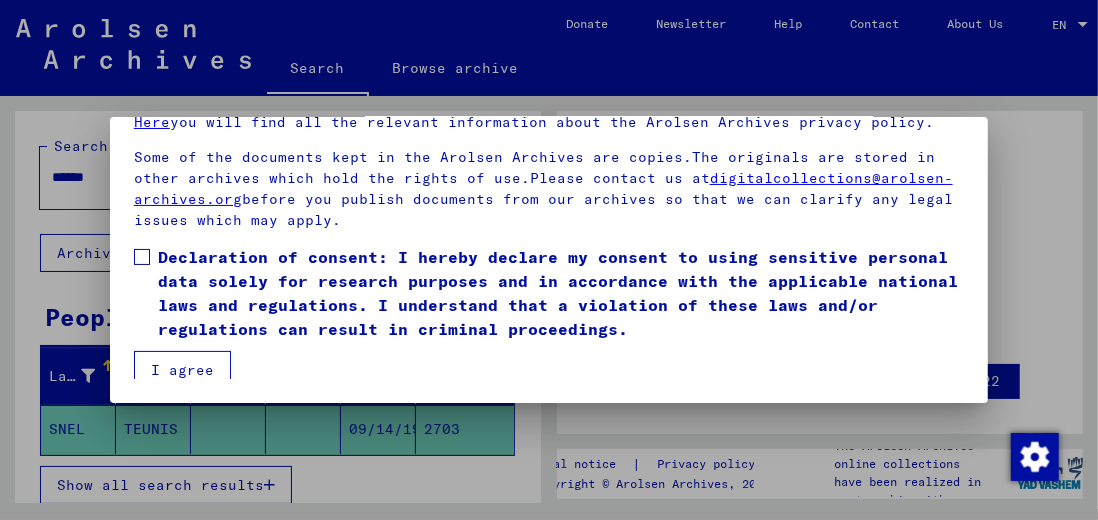click on "I agree" at bounding box center [182, 370] 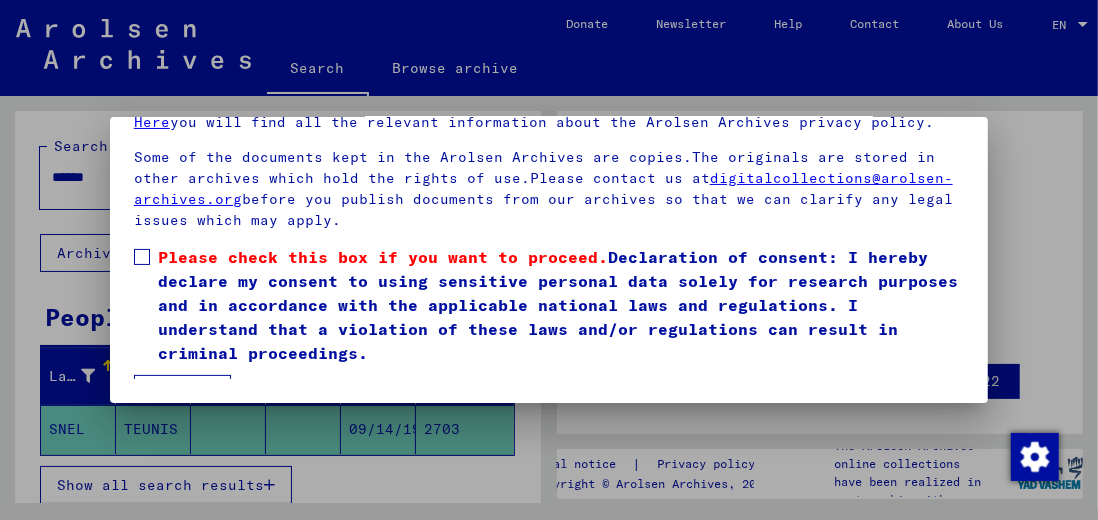 scroll, scrollTop: 266, scrollLeft: 0, axis: vertical 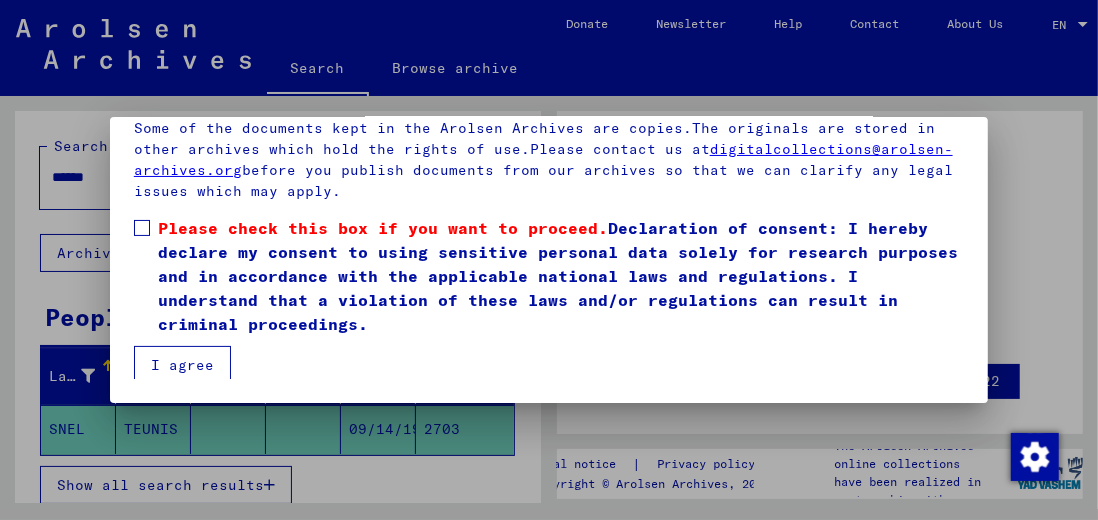 click on "I agree" at bounding box center [182, 365] 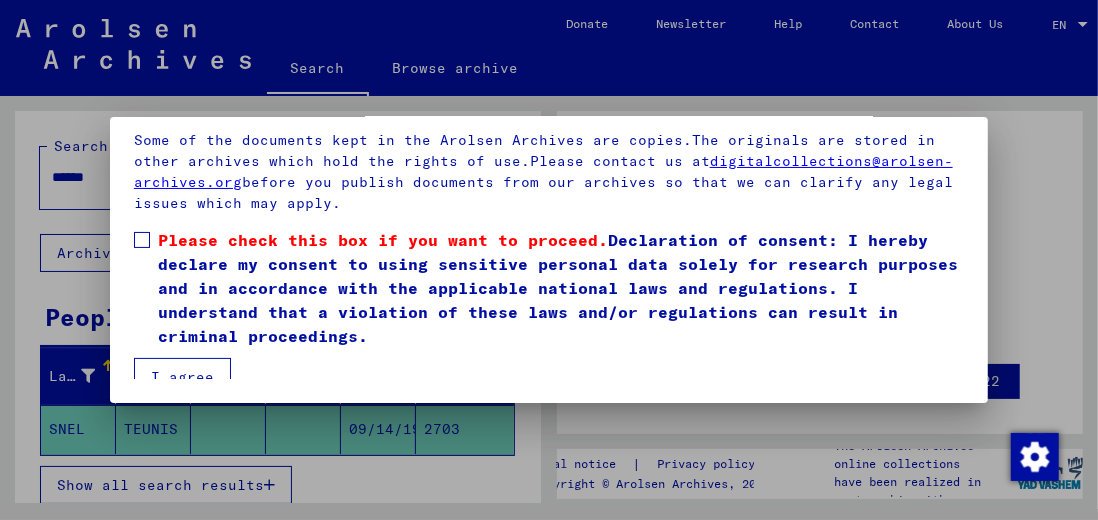 click on "I agree" at bounding box center [182, 377] 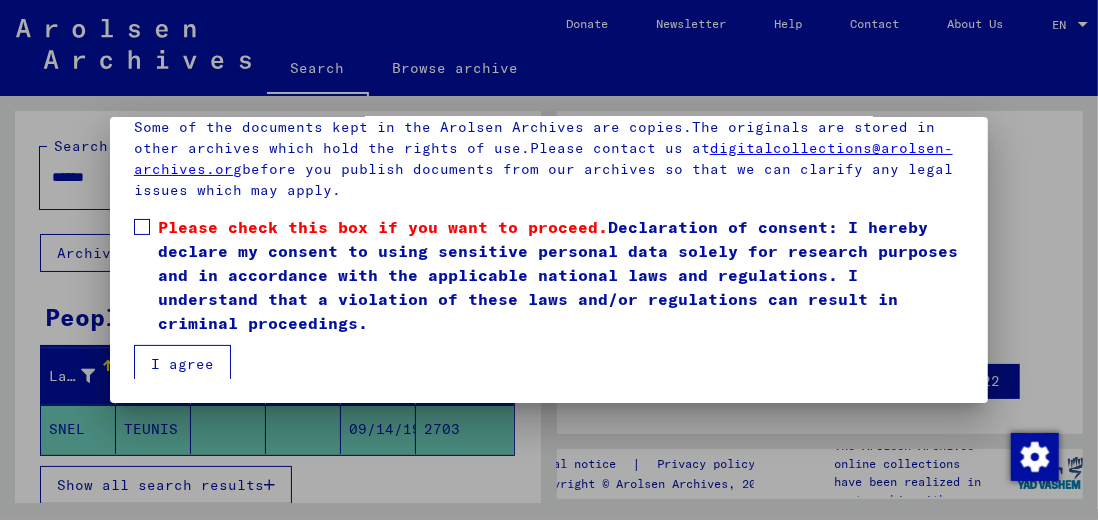 click on "I agree" at bounding box center (182, 364) 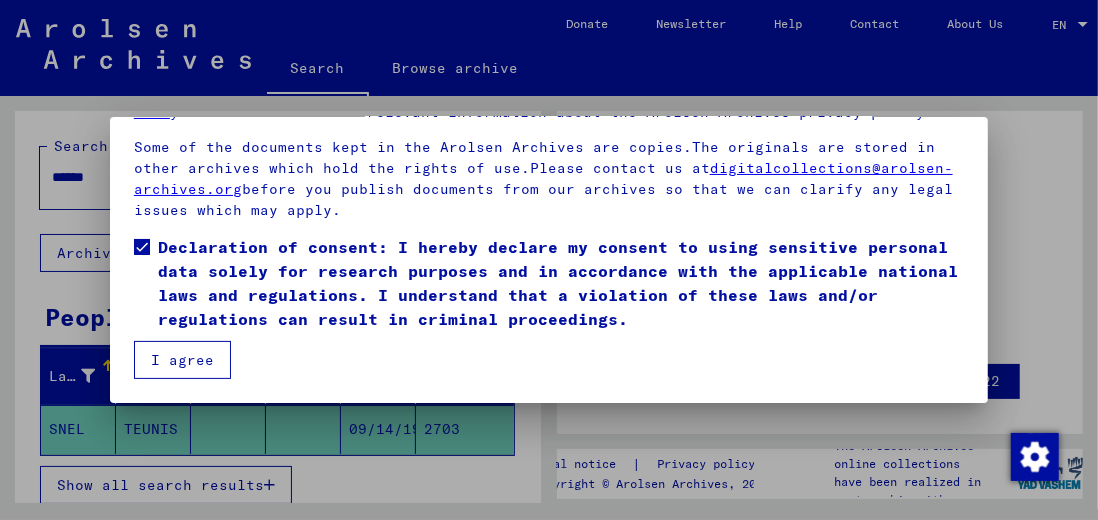 scroll, scrollTop: 237, scrollLeft: 0, axis: vertical 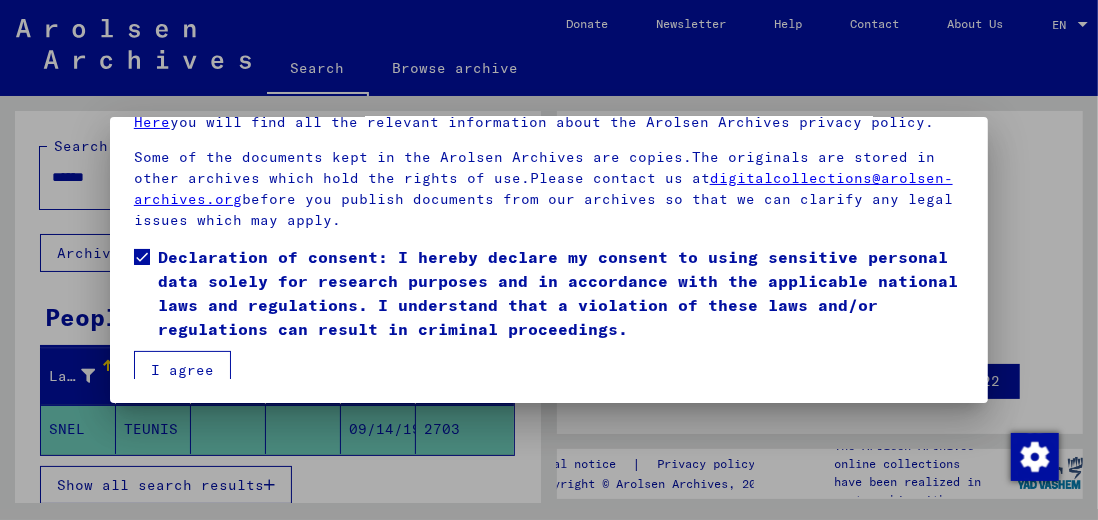 click on "I agree" at bounding box center [182, 370] 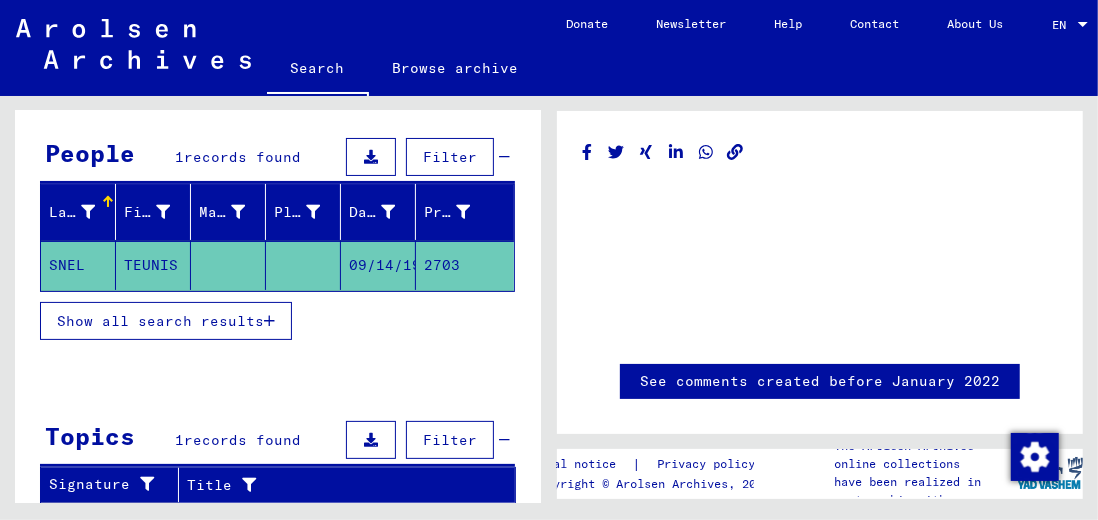 scroll, scrollTop: 213, scrollLeft: 0, axis: vertical 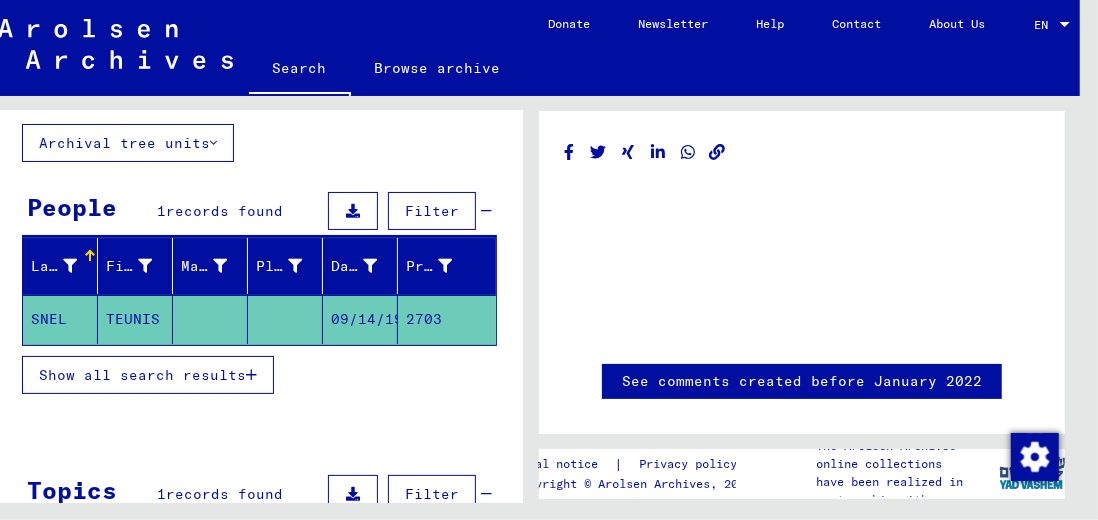 click on "SNEL" 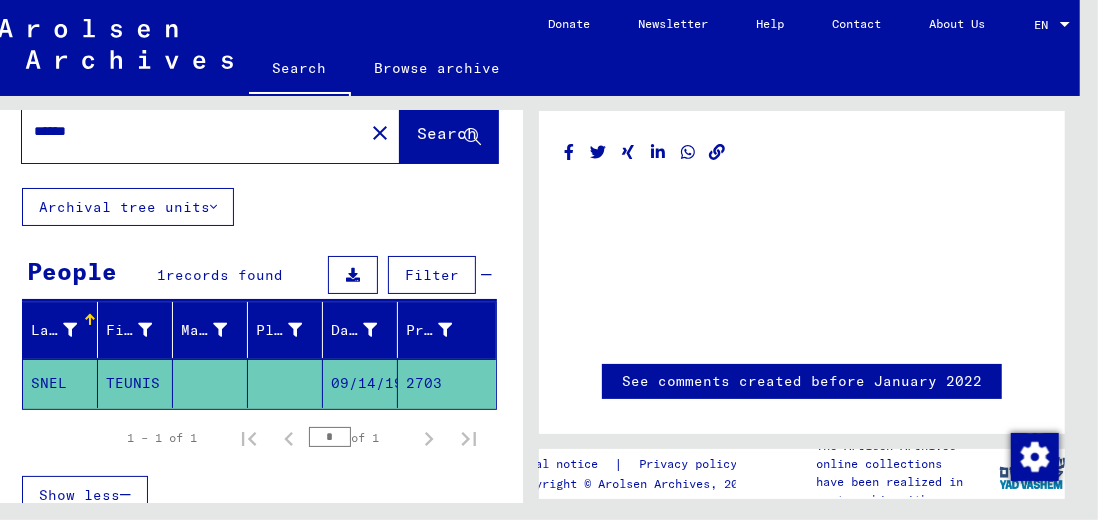 scroll, scrollTop: 0, scrollLeft: 0, axis: both 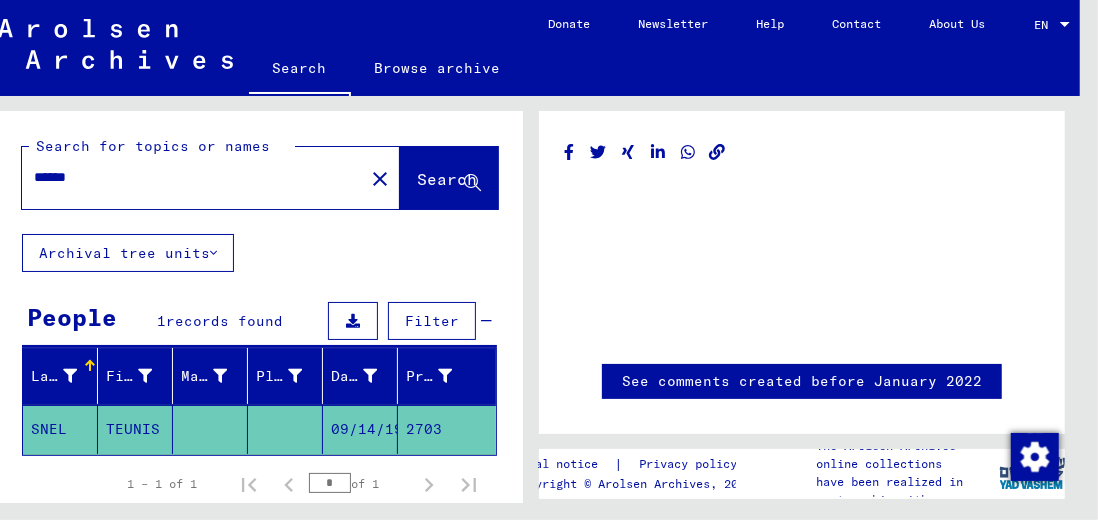 click at bounding box center [70, 376] 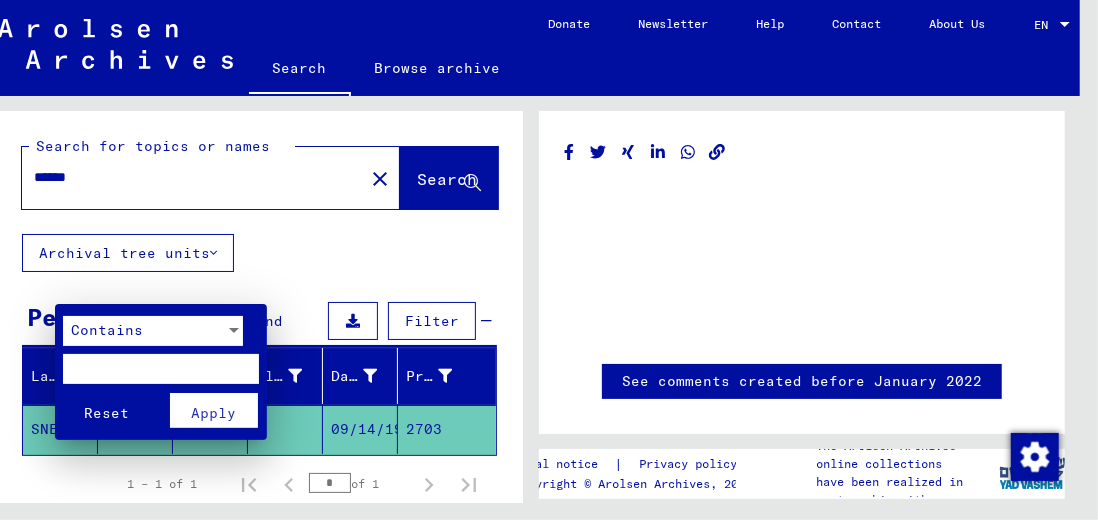 click at bounding box center (549, 260) 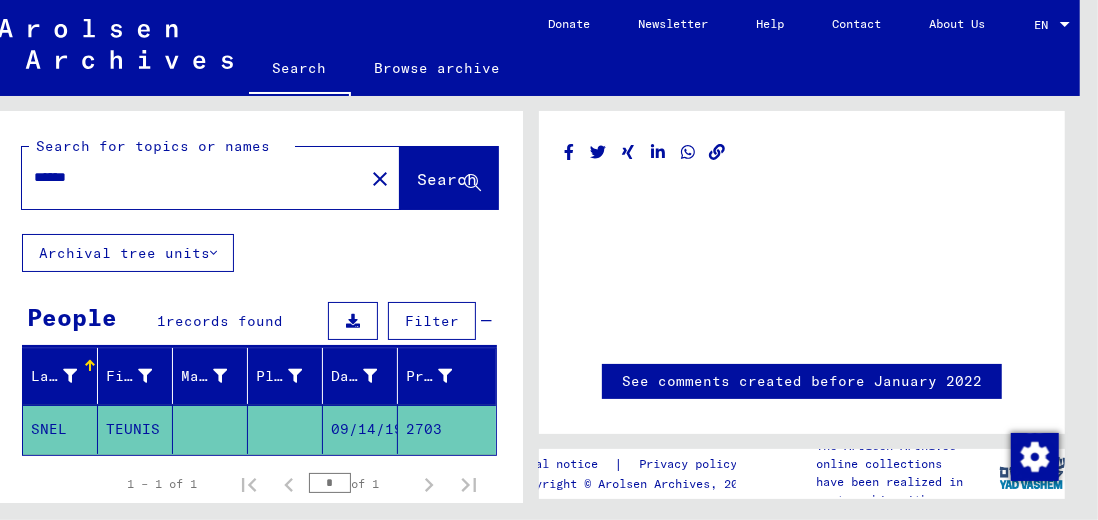click at bounding box center (90, 361) 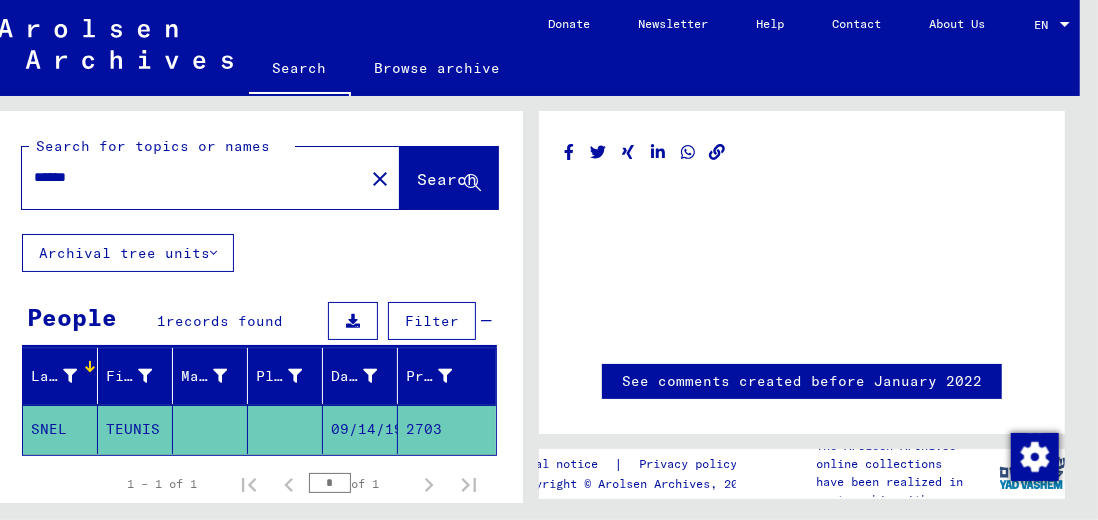 click at bounding box center (145, 376) 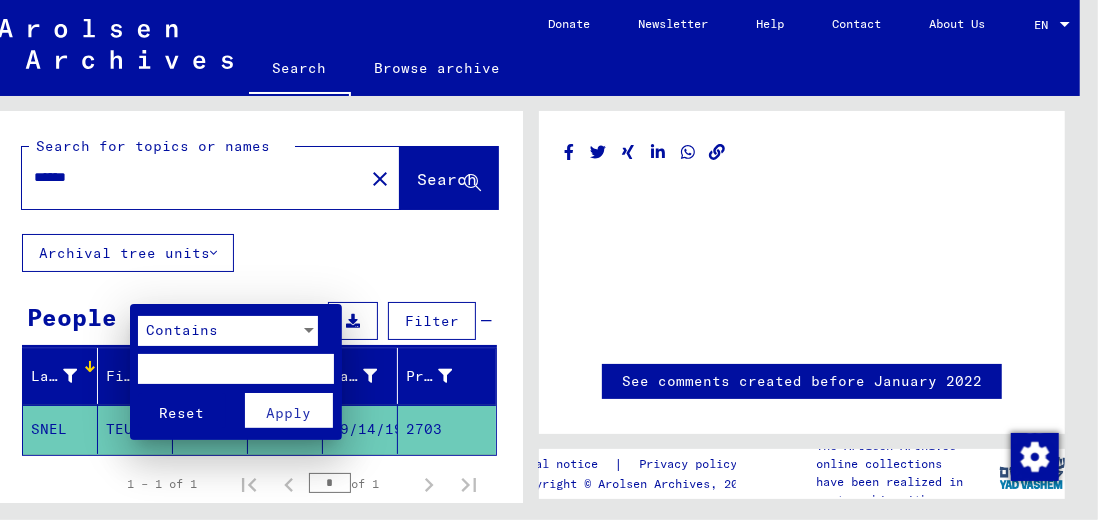 click at bounding box center (549, 260) 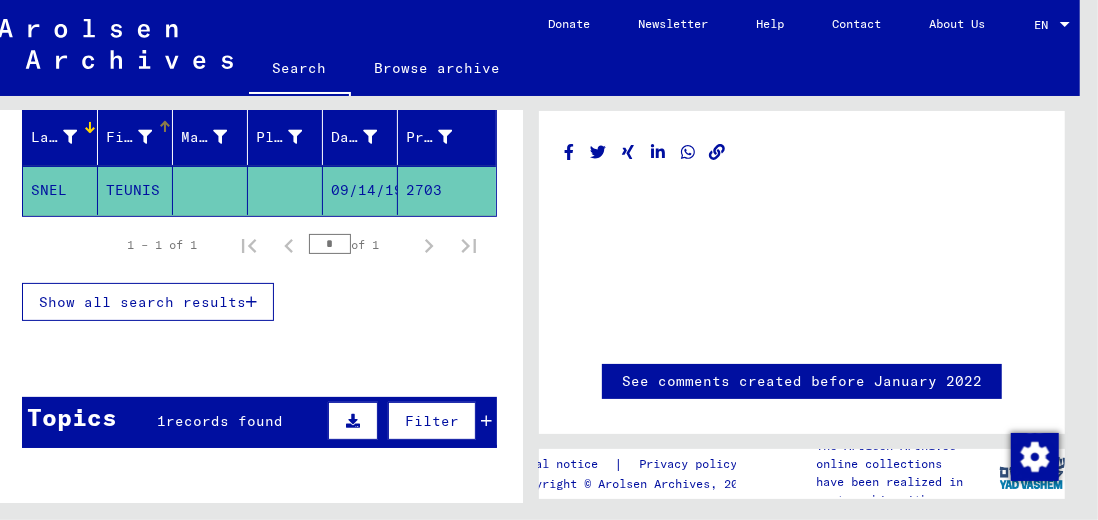 scroll, scrollTop: 253, scrollLeft: 0, axis: vertical 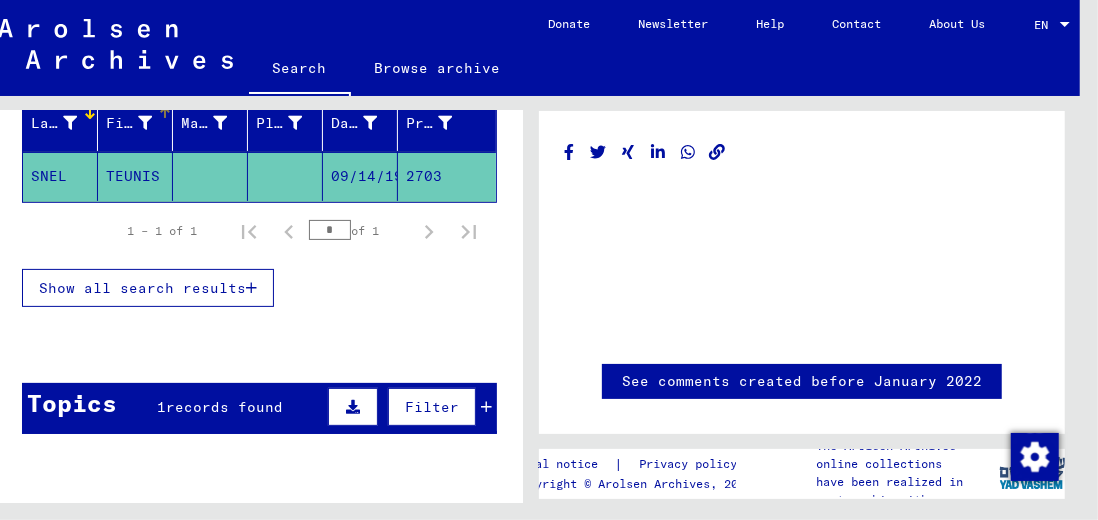 click on "Filter" at bounding box center (432, 407) 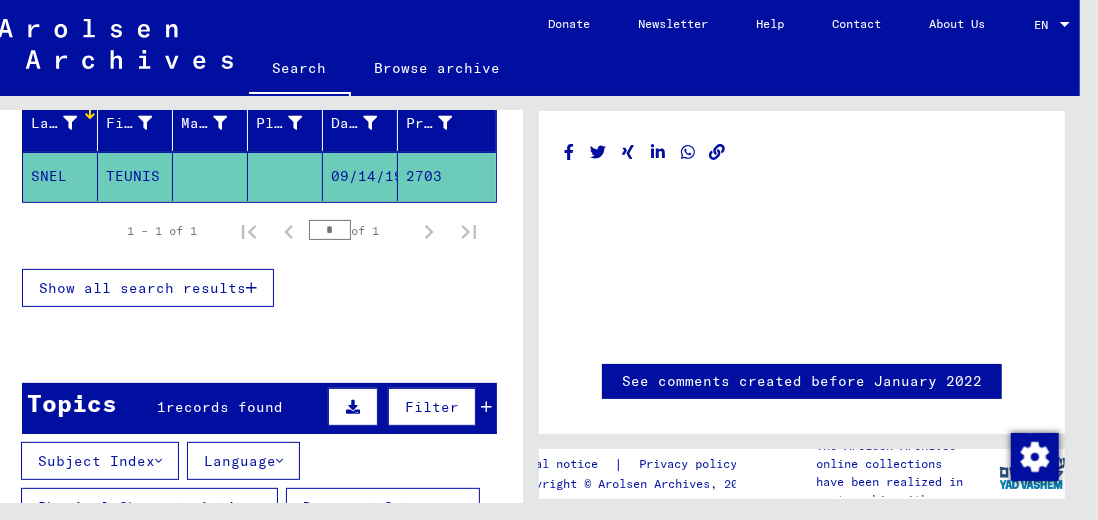 click on "Language" at bounding box center (243, 461) 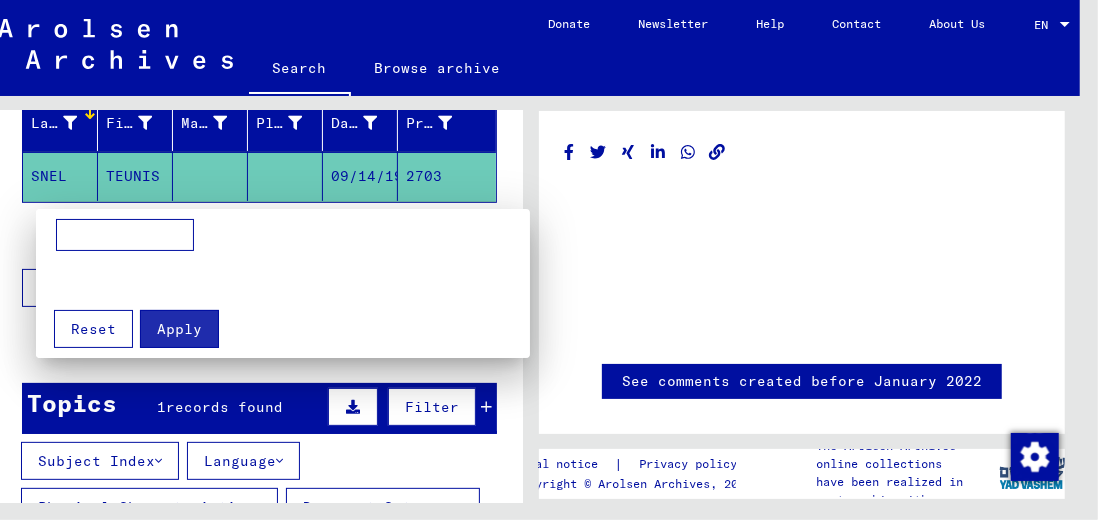 click at bounding box center (549, 260) 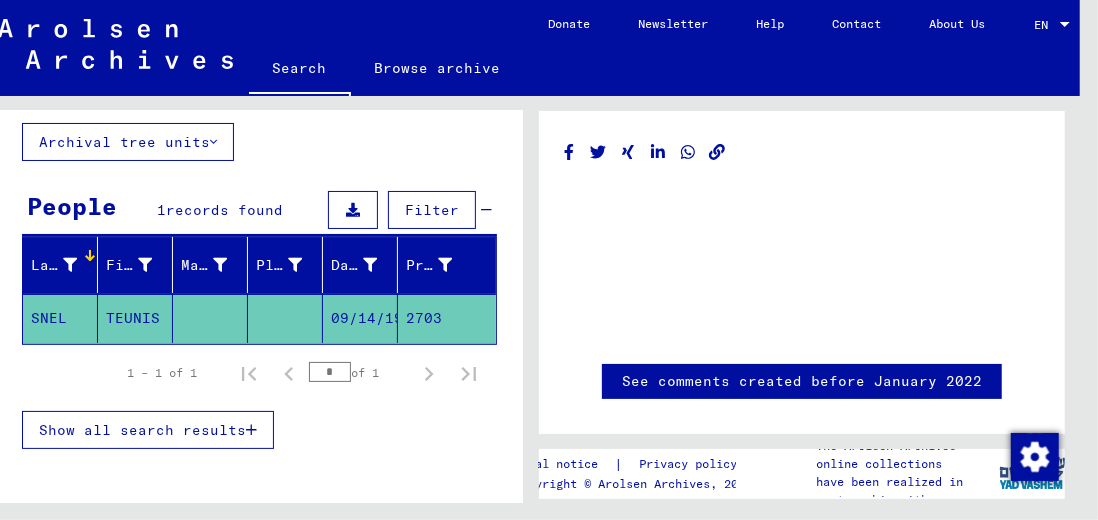 scroll, scrollTop: 0, scrollLeft: 0, axis: both 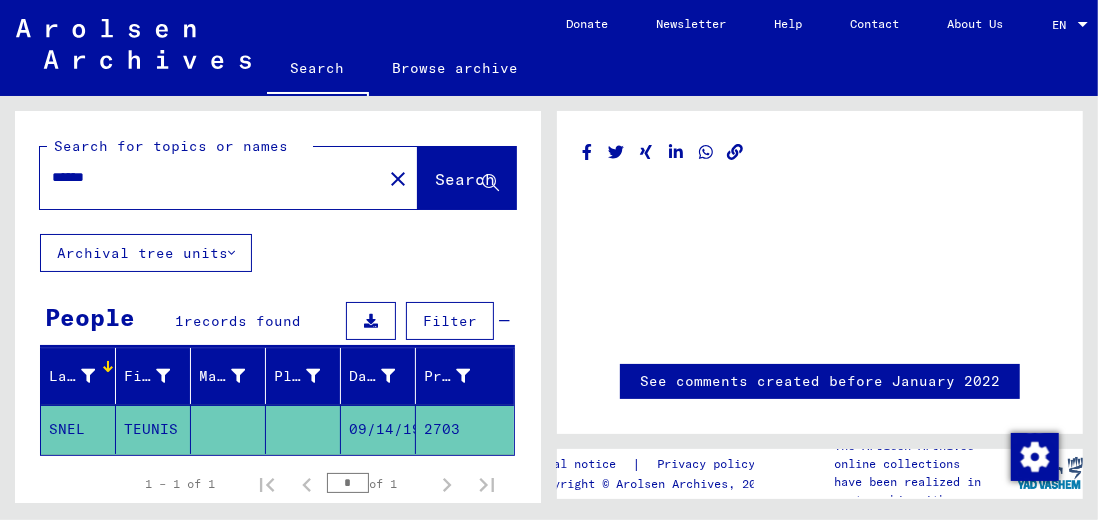 click on "Browse archive" 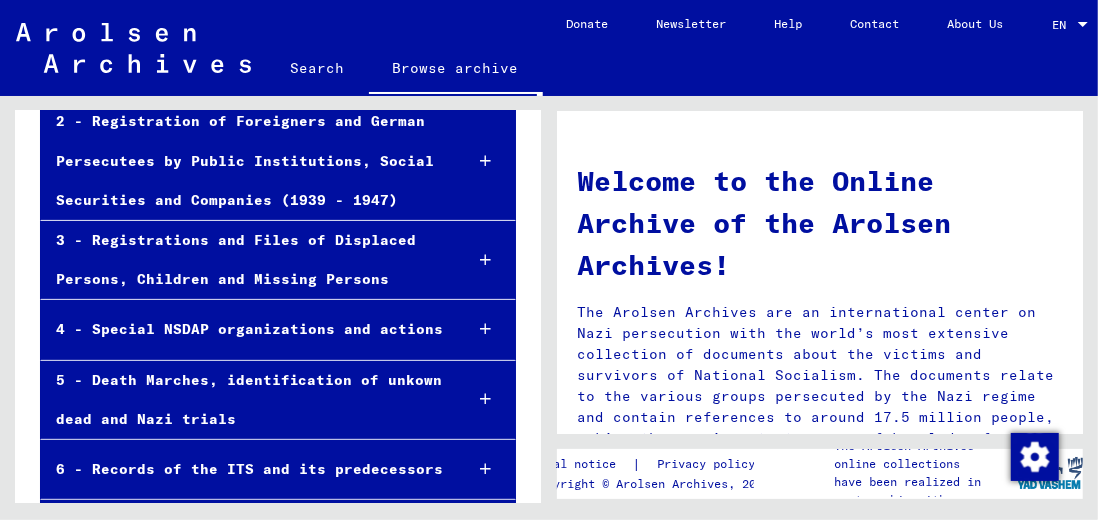 scroll, scrollTop: 346, scrollLeft: 0, axis: vertical 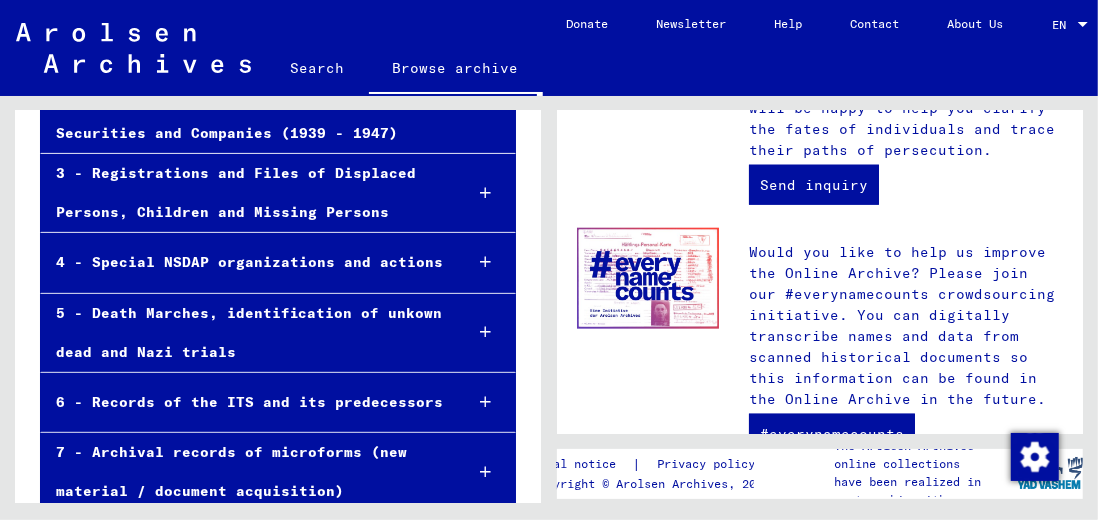 click on "5 - Death Marches, identification of unkown dead and Nazi trials" at bounding box center (243, 333) 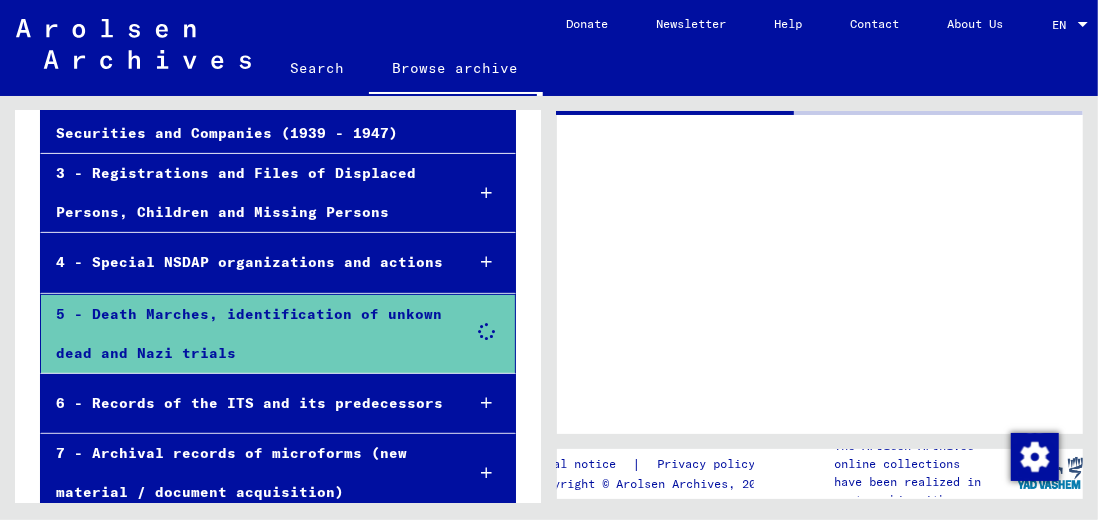 scroll, scrollTop: 0, scrollLeft: 0, axis: both 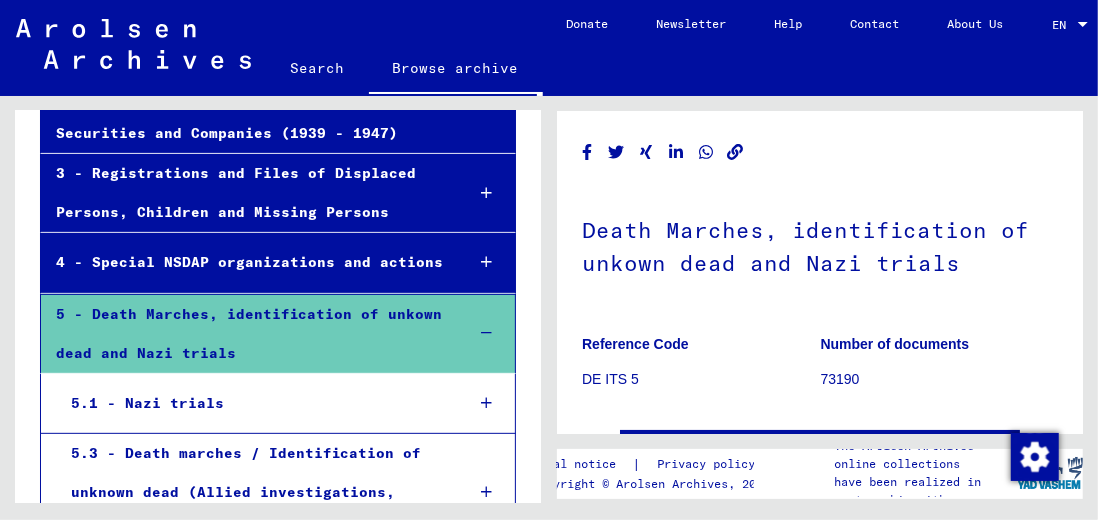 click on "Archival tree of the Arolsen Archives  0 - Global Finding Aids 1 - Incarceration Documents 2 - Registration of Foreigners and German Persecutees by Public Institutions, Social Securities and Companies (1939 - 1947) 3 - Registrations and Files of Displaced Persons, Children and Missing Persons 4 - Special NSDAP organizations and actions 5 - Death Marches, identification of unkown dead and Nazi trials 5.1 - Nazi trials  5.3 - Death marches / Identification of unknown dead (Allied investigations,      routes, identification of unknown dead) 6 - Records of the ITS and its predecessors 7 - Archival records of microforms (new material / document acquisition) 8 - Collections of private persons and small archives" 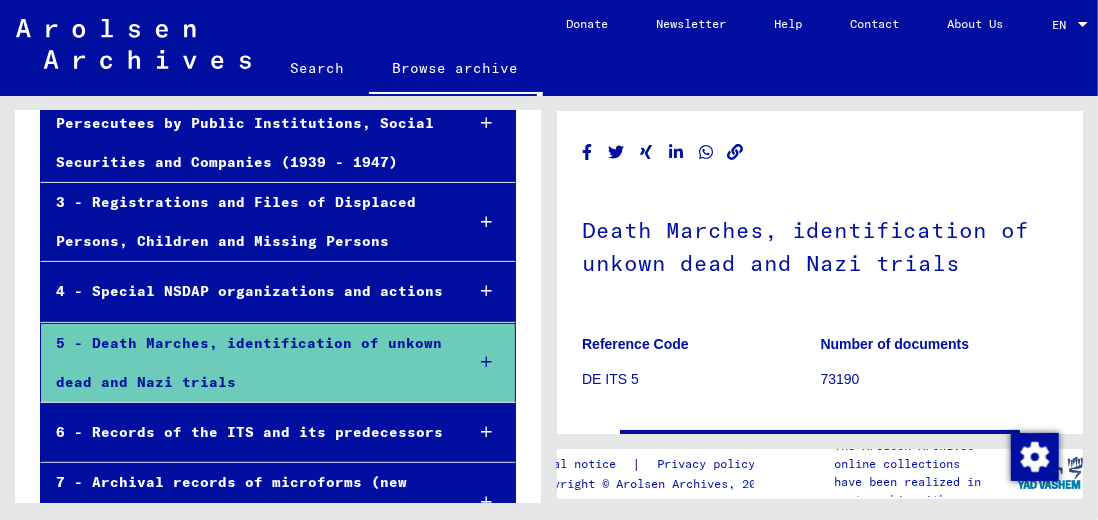 scroll, scrollTop: 346, scrollLeft: 0, axis: vertical 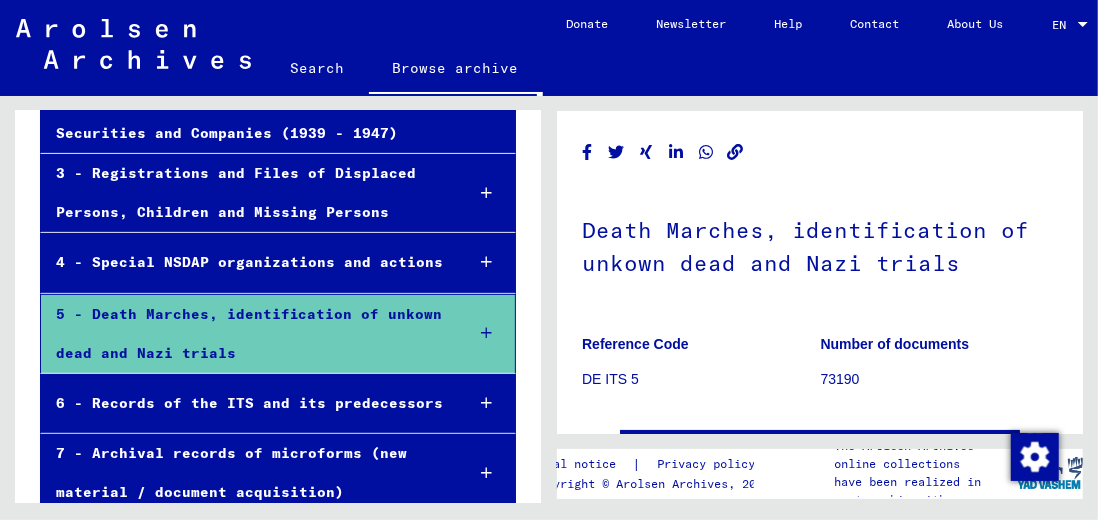 click on "8 - Collections of private persons and small archives" at bounding box center [244, 552] 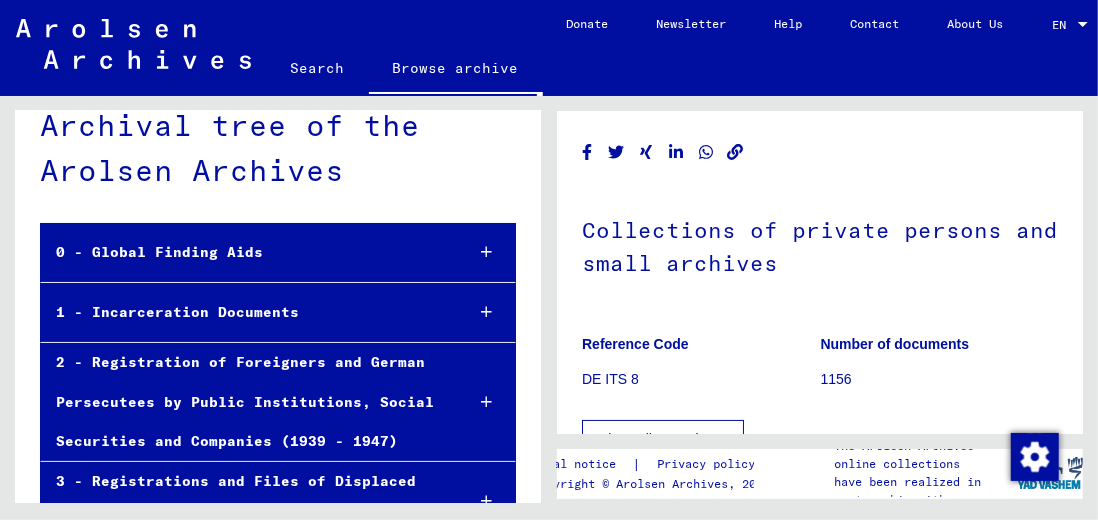 scroll, scrollTop: 0, scrollLeft: 0, axis: both 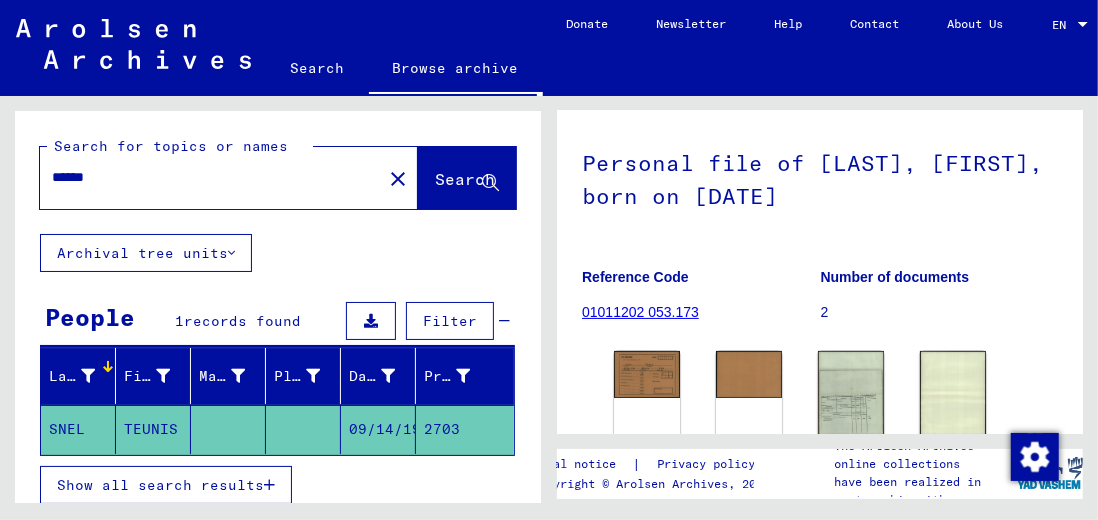 click 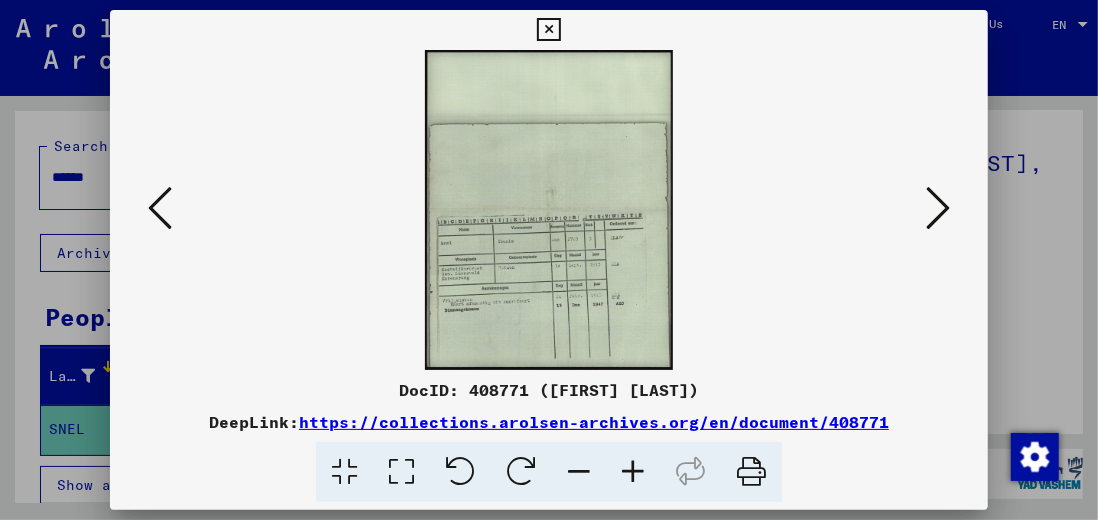 click at bounding box center (938, 208) 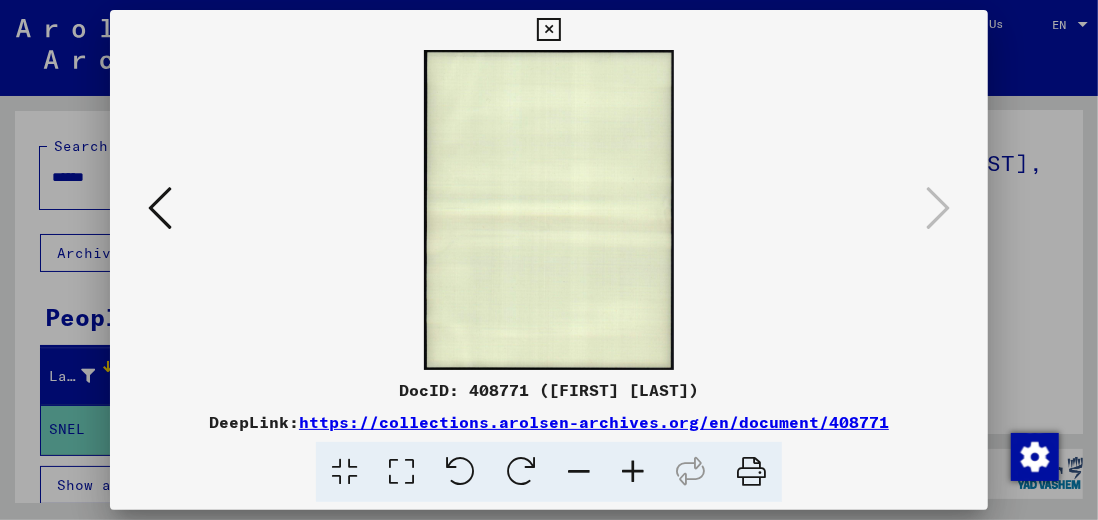 click at bounding box center [160, 209] 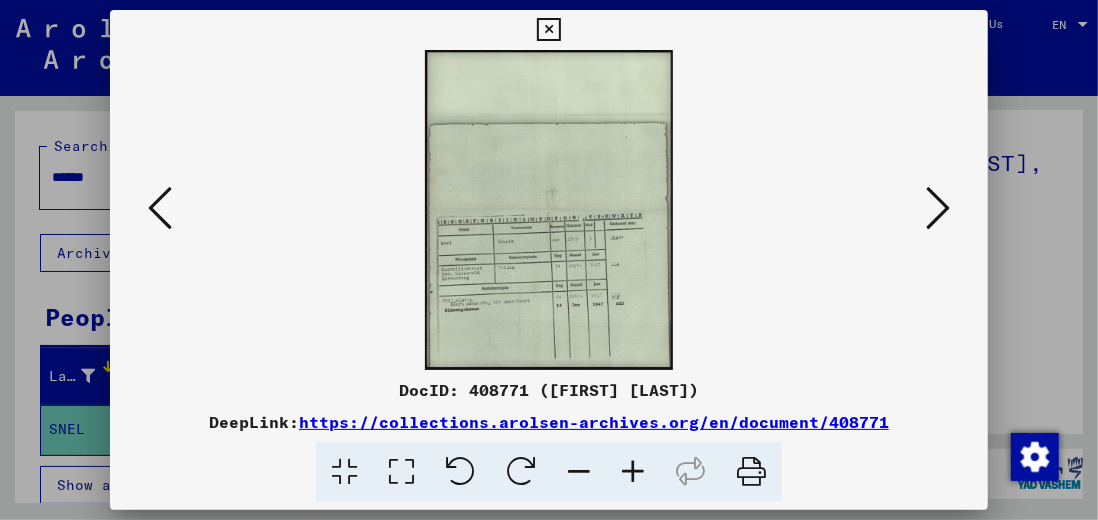 click at bounding box center [160, 208] 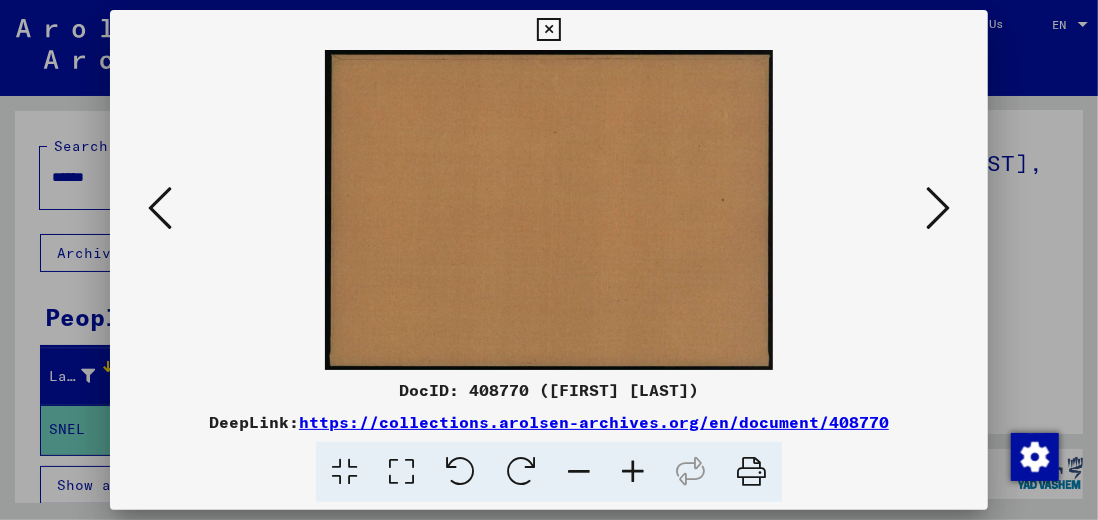 click at bounding box center (160, 209) 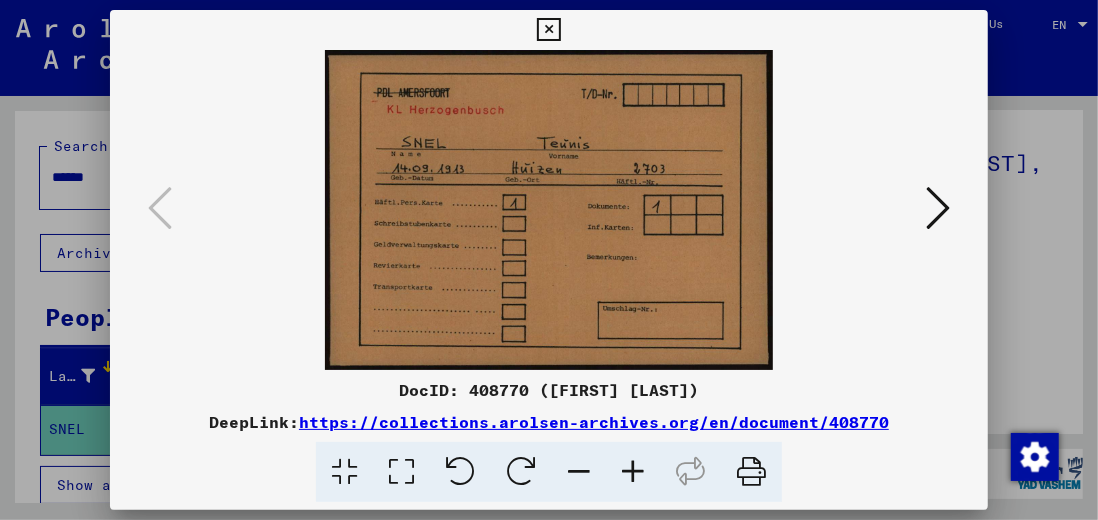 click at bounding box center (938, 208) 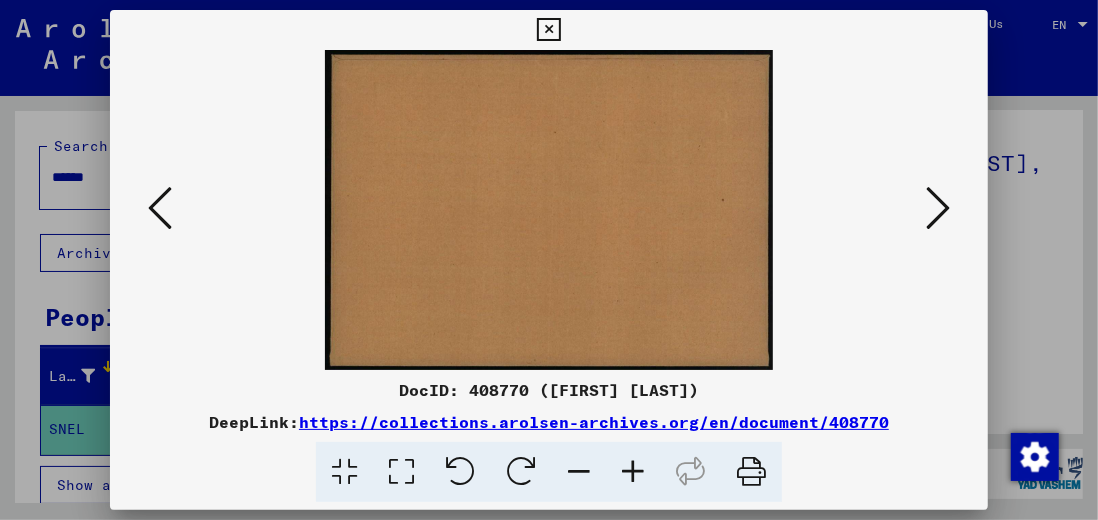 click at bounding box center [938, 209] 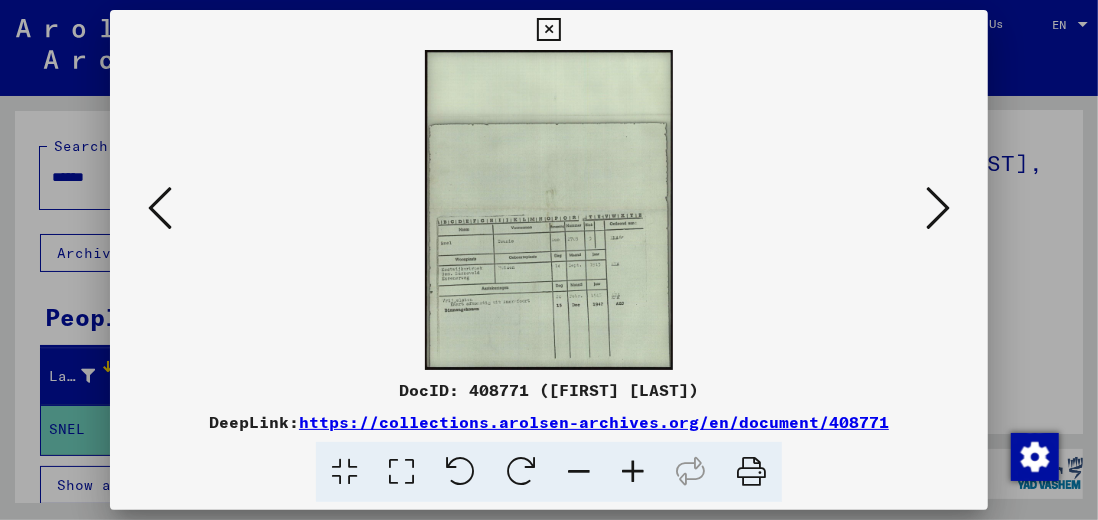 click at bounding box center [938, 208] 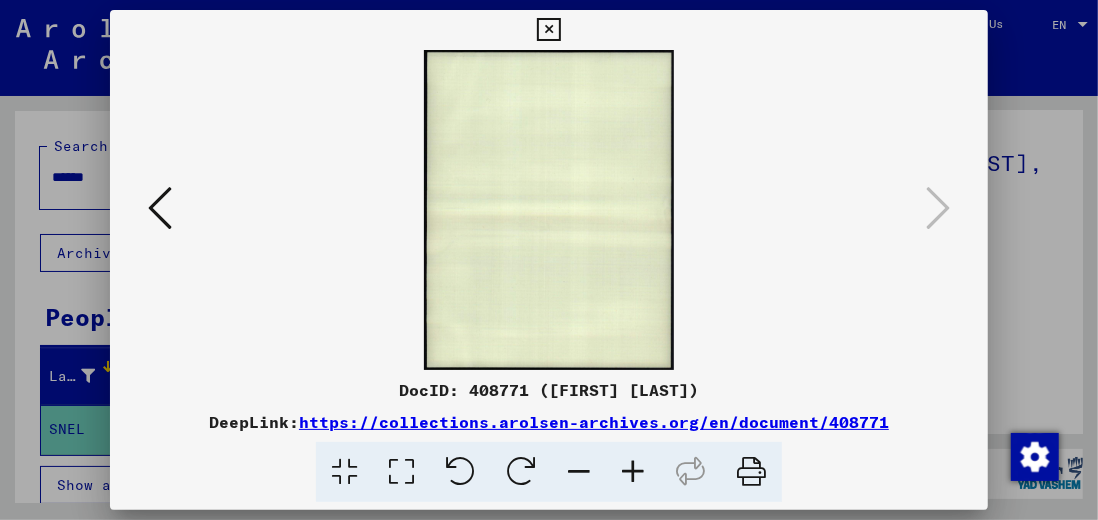 click at bounding box center [160, 208] 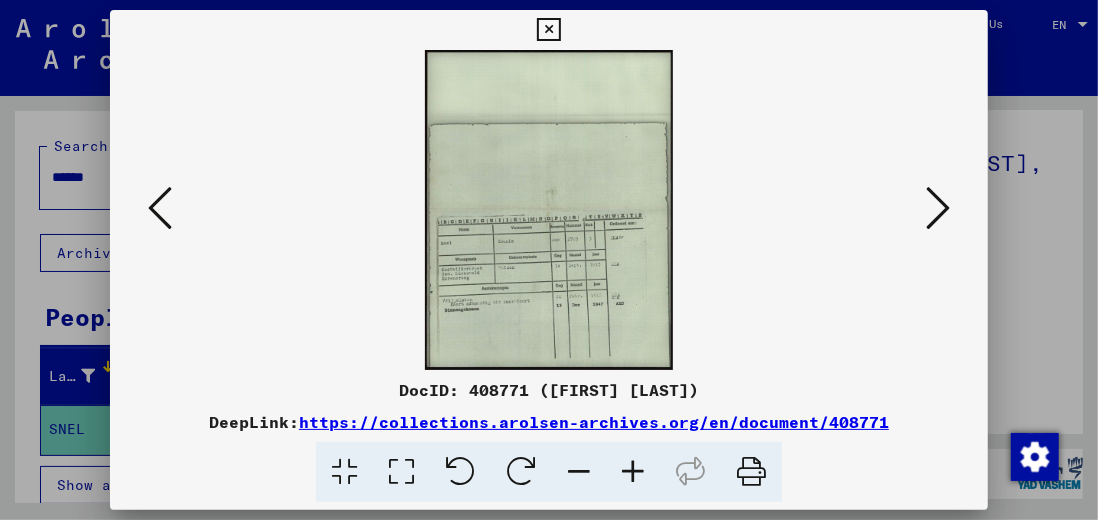 click at bounding box center [548, 30] 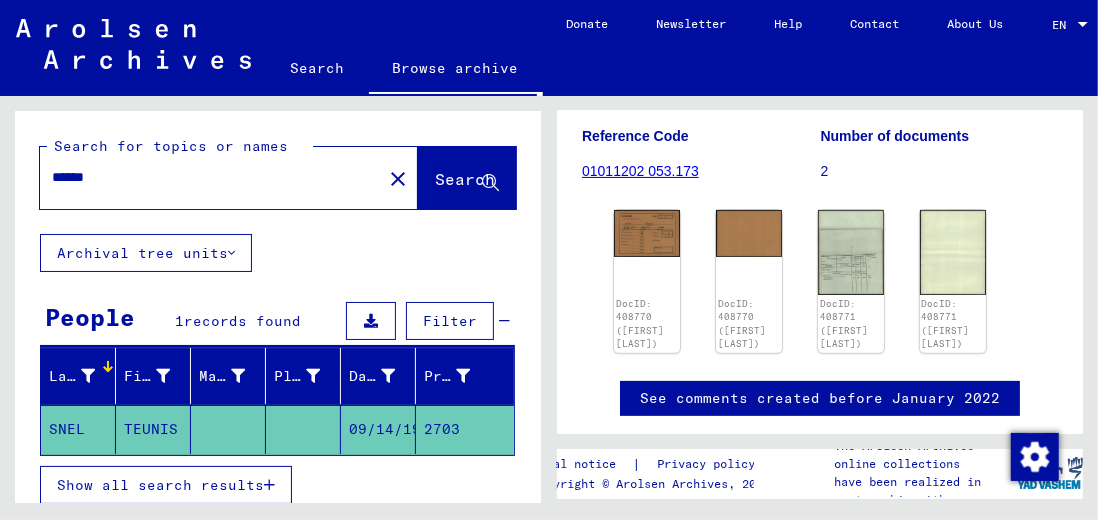 scroll, scrollTop: 248, scrollLeft: 0, axis: vertical 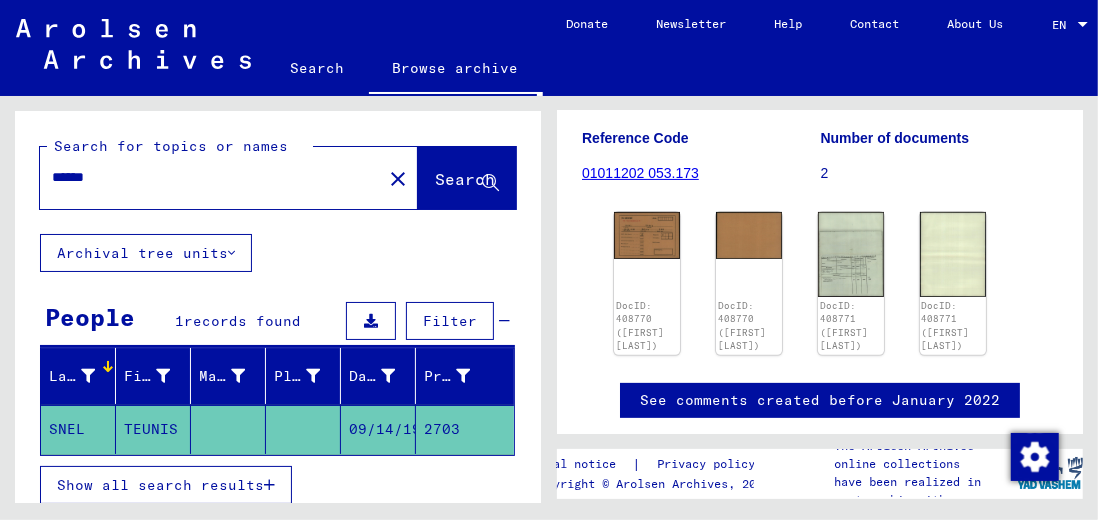 click on "See comments created before January 2022" 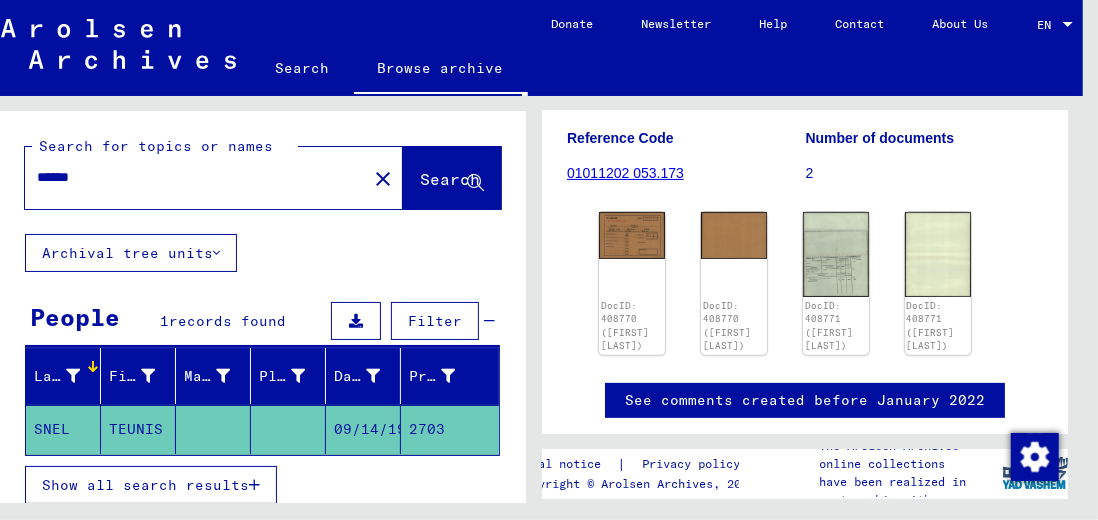 scroll, scrollTop: 77, scrollLeft: 26, axis: both 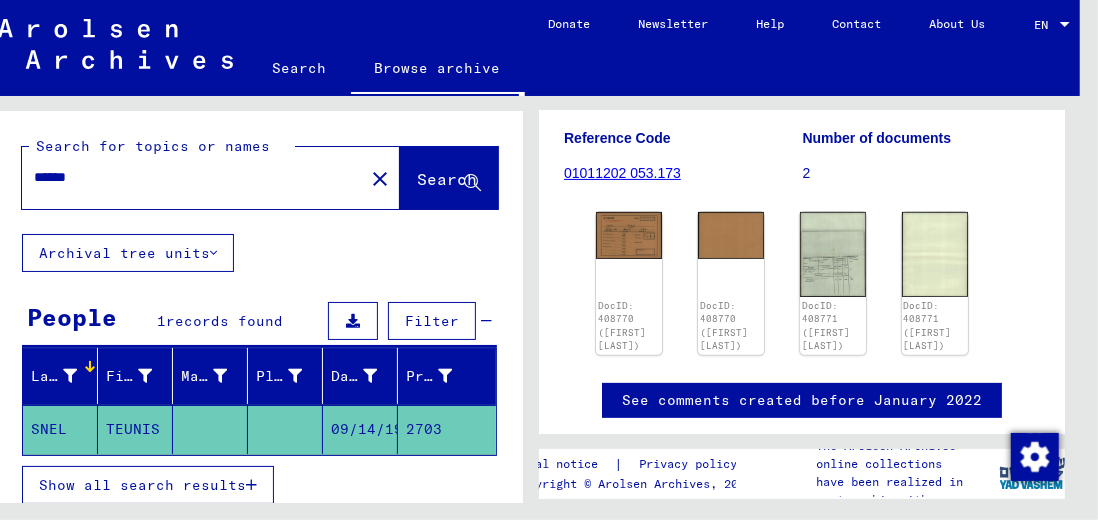 click on "09/14/1913" 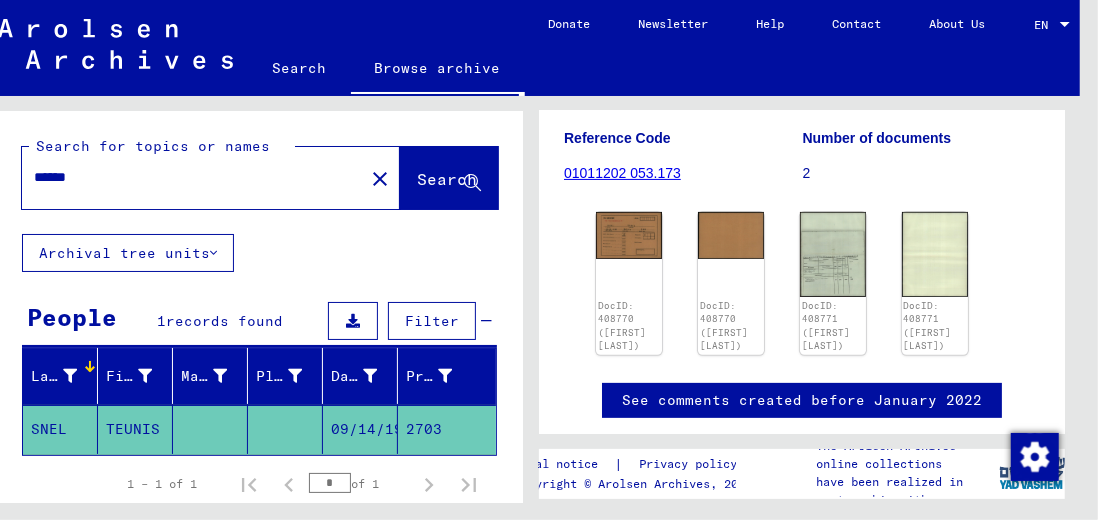 click on "2703" 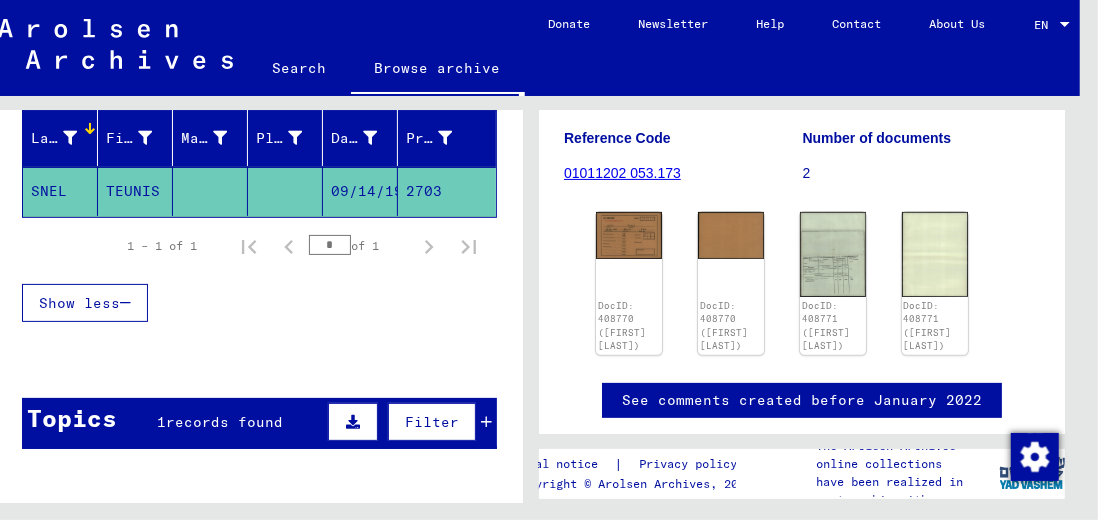 scroll, scrollTop: 253, scrollLeft: 0, axis: vertical 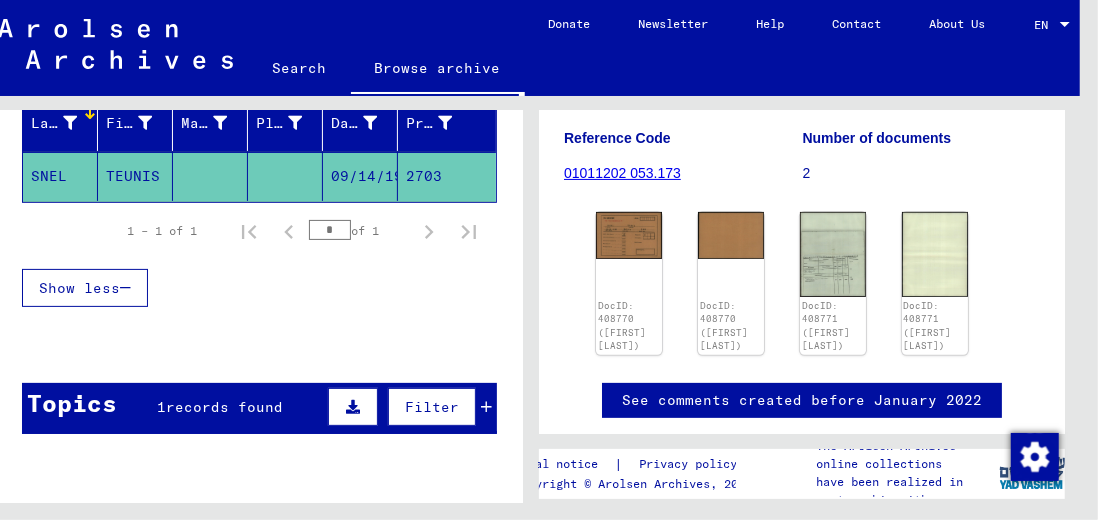 click at bounding box center [353, 407] 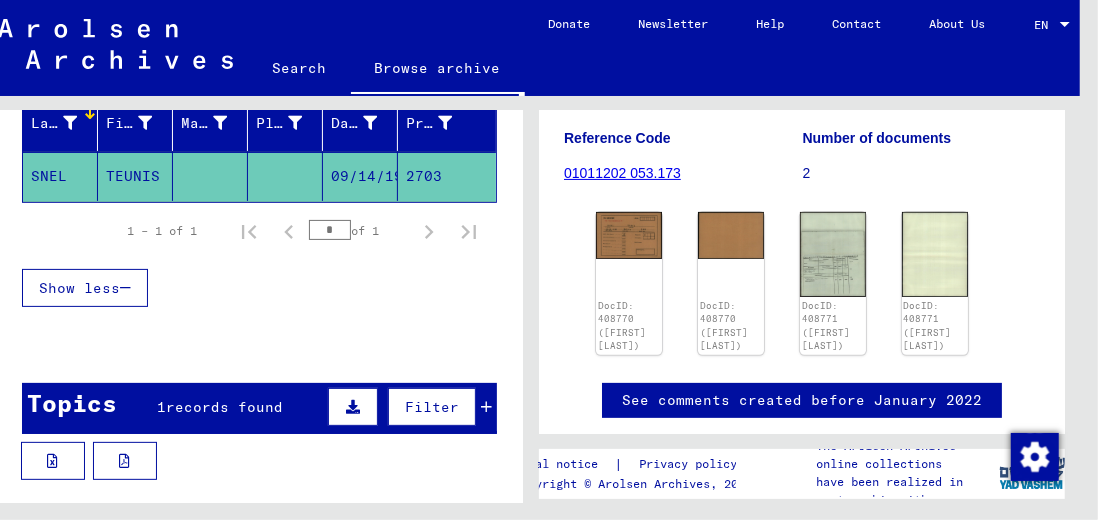 click on "Filter" at bounding box center (432, 407) 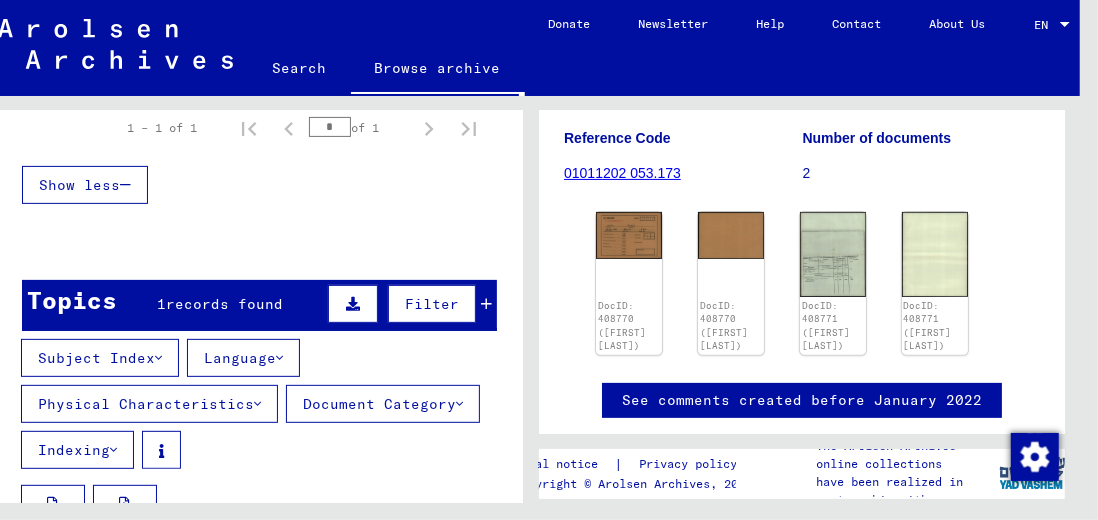 scroll, scrollTop: 356, scrollLeft: 0, axis: vertical 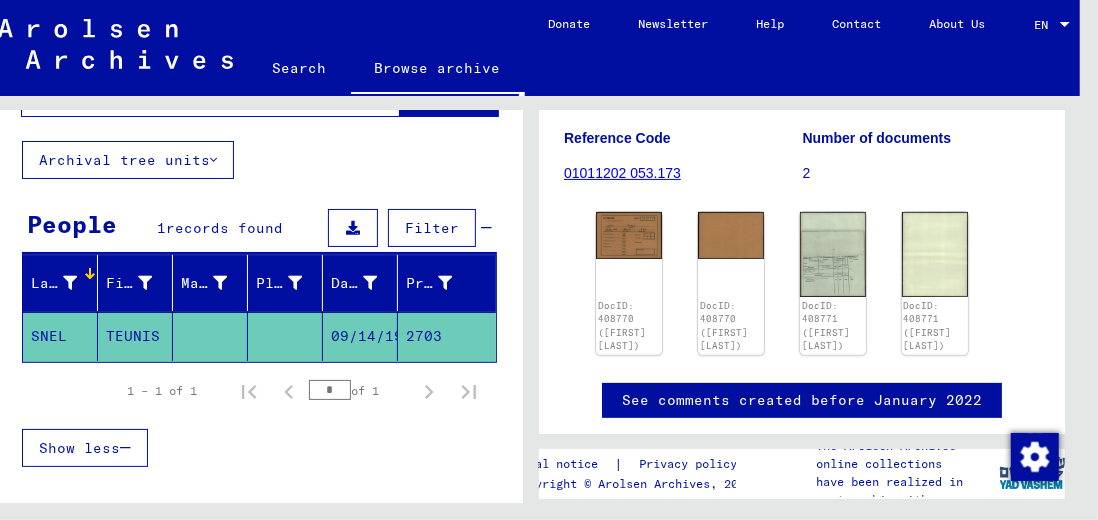 click on "Show less" at bounding box center (85, 448) 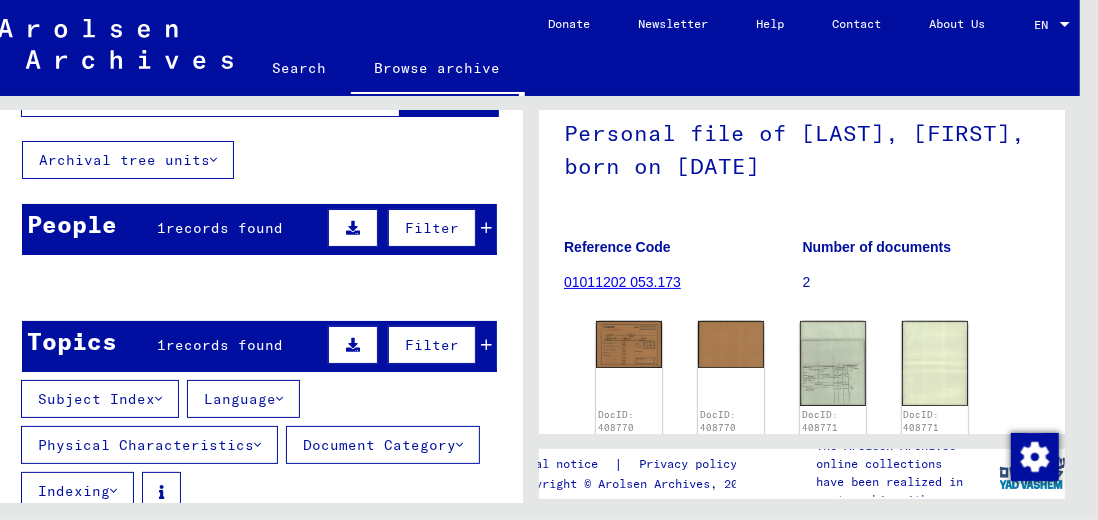 scroll, scrollTop: 137, scrollLeft: 0, axis: vertical 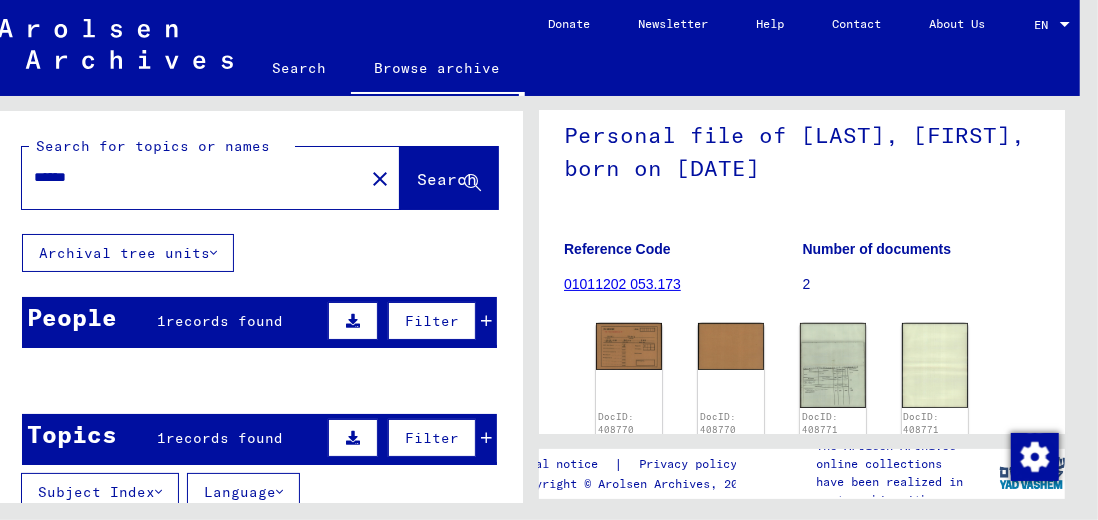 click on "DocID: 408770 ([FIRST] [LAST])" 